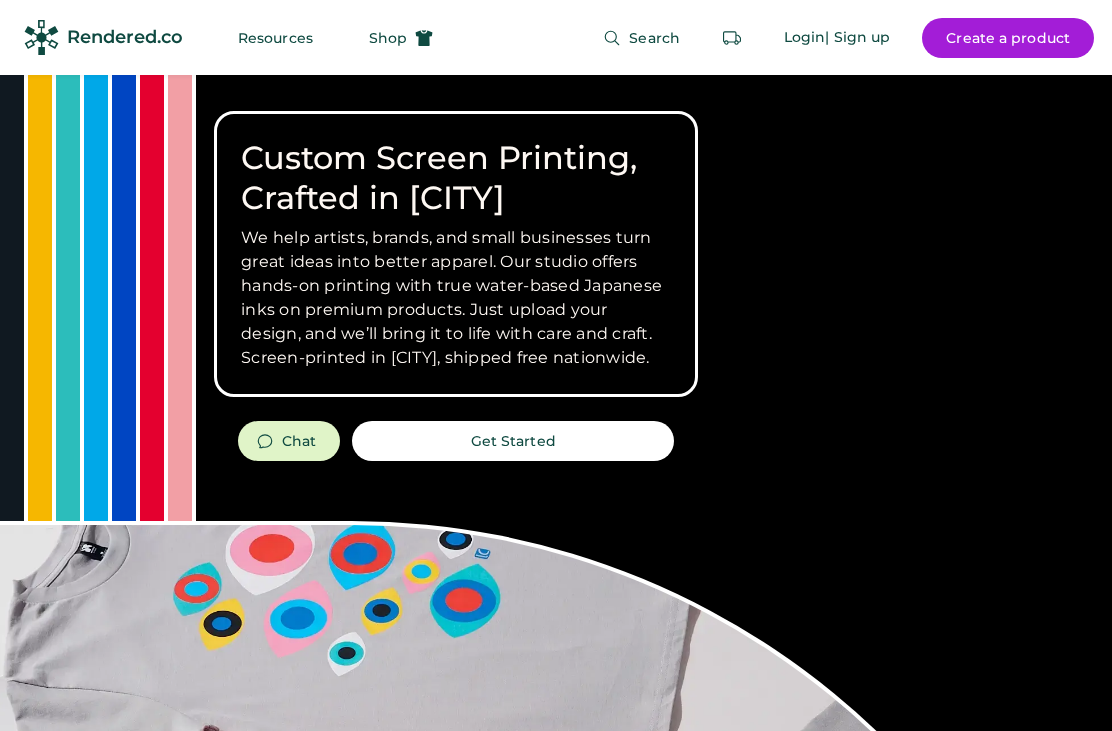 scroll, scrollTop: 0, scrollLeft: 0, axis: both 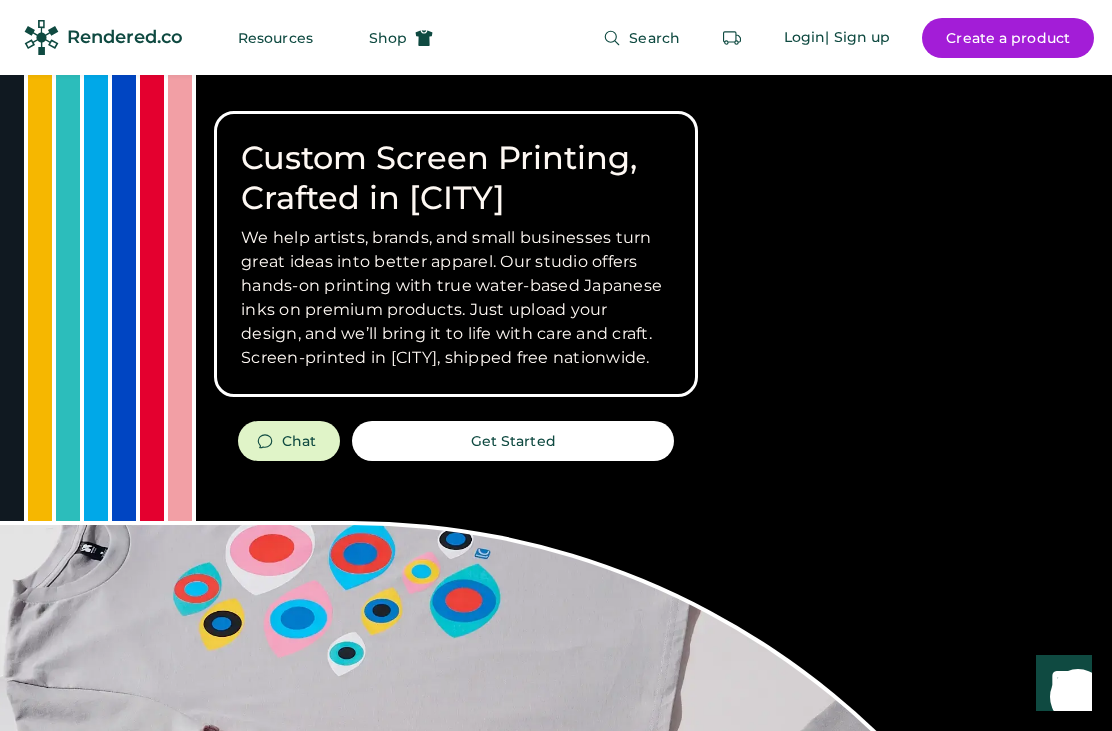 click on "Create a product" at bounding box center [1008, 38] 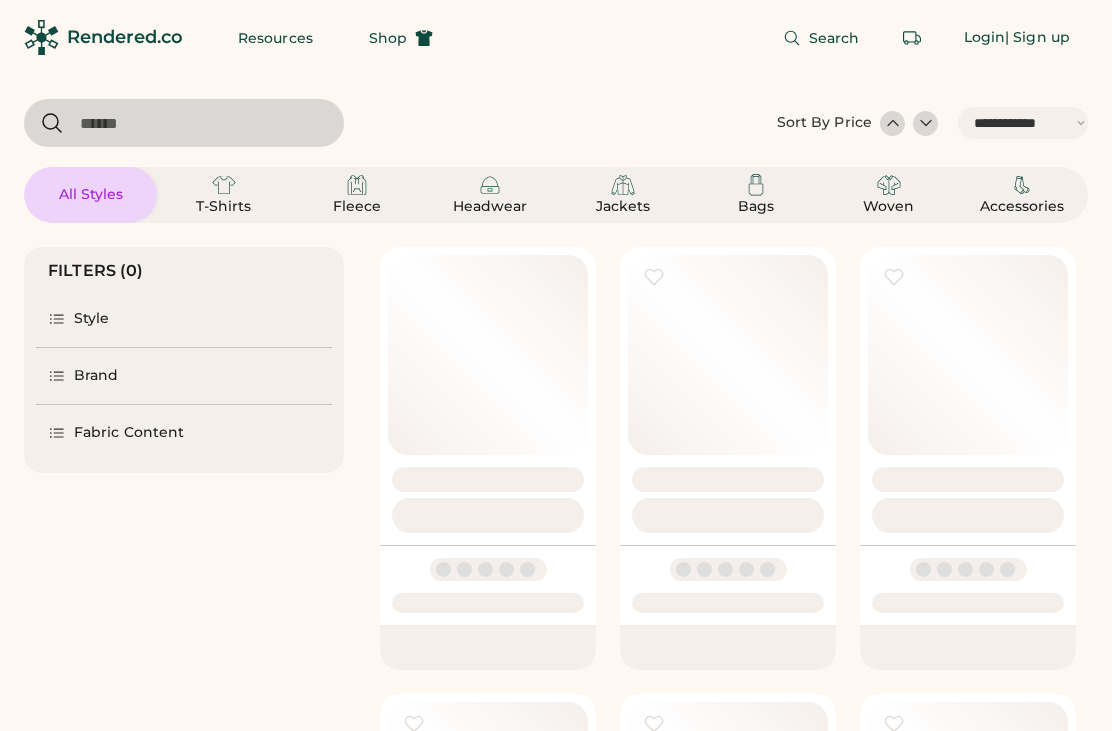 select on "*****" 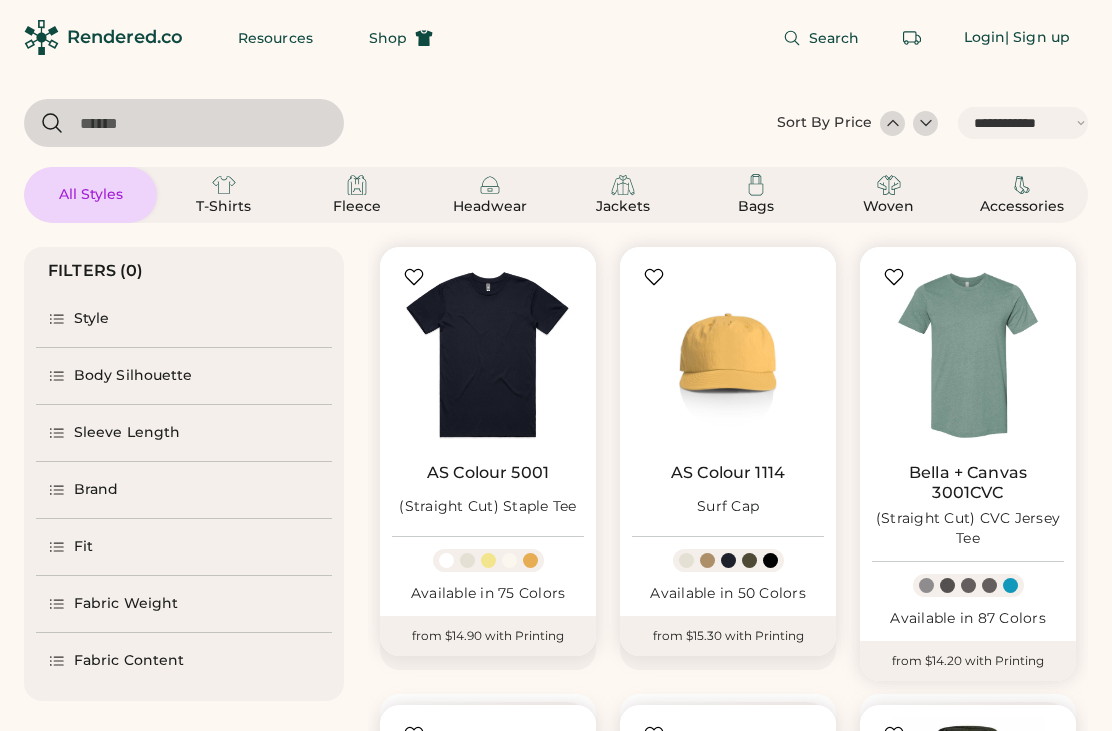 scroll, scrollTop: 0, scrollLeft: 0, axis: both 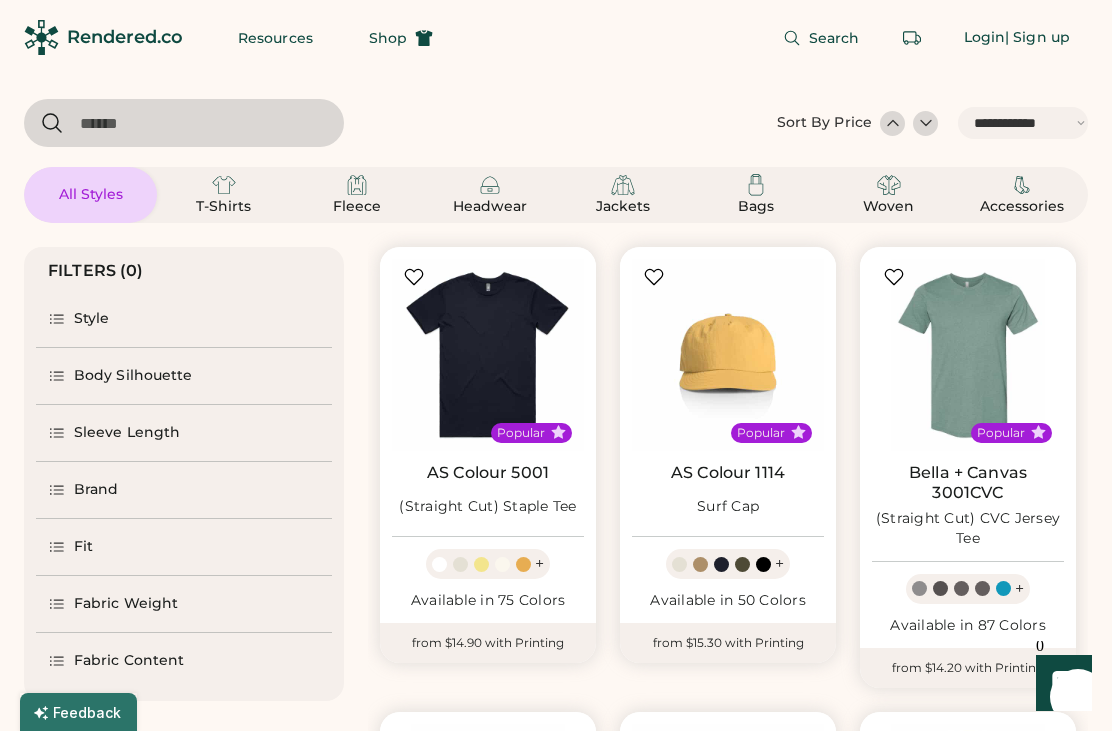 click on "T-Shirts" at bounding box center [224, 207] 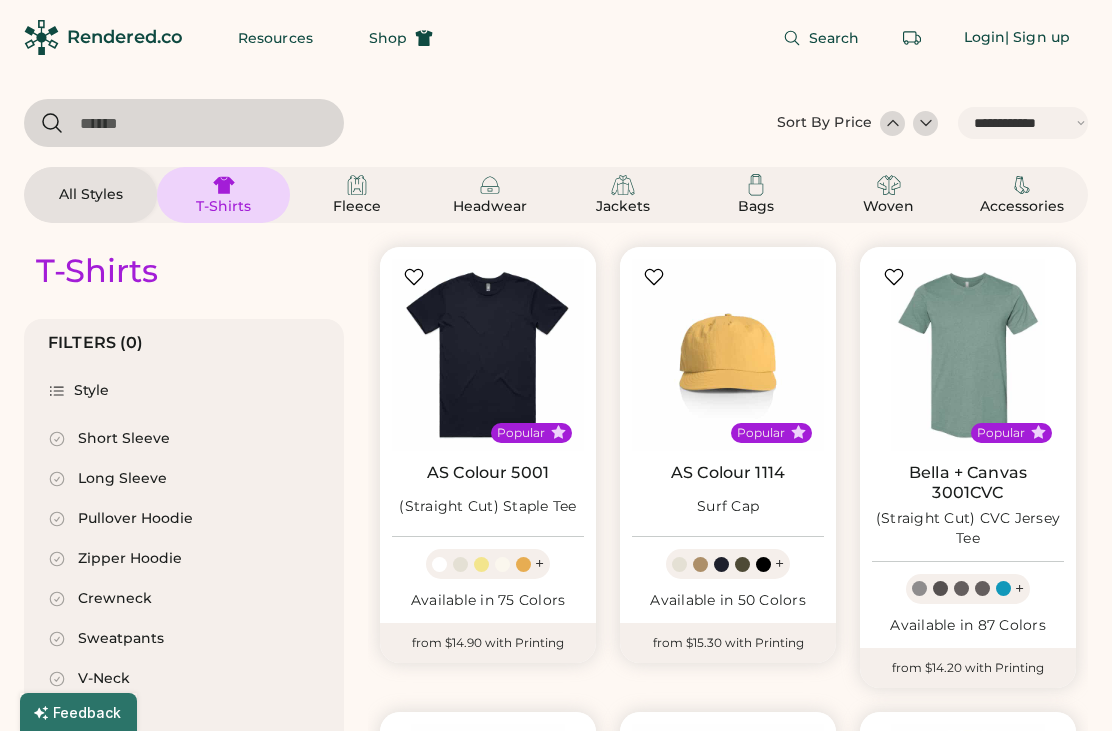 scroll, scrollTop: 0, scrollLeft: 0, axis: both 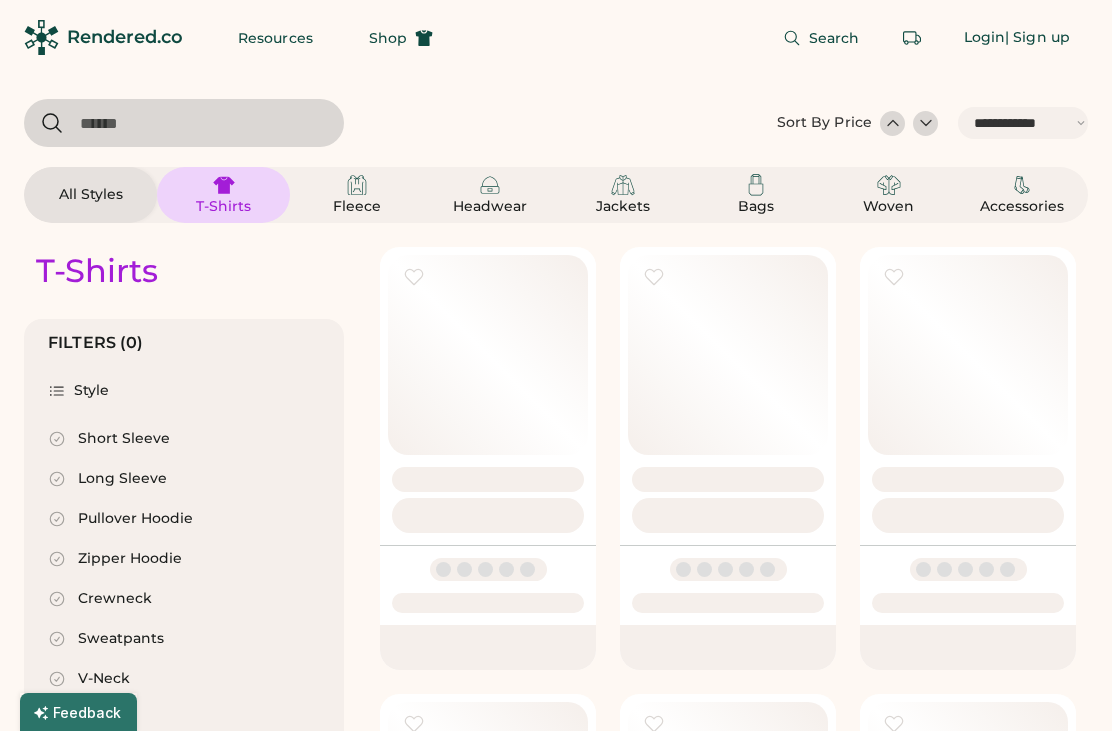 select on "*****" 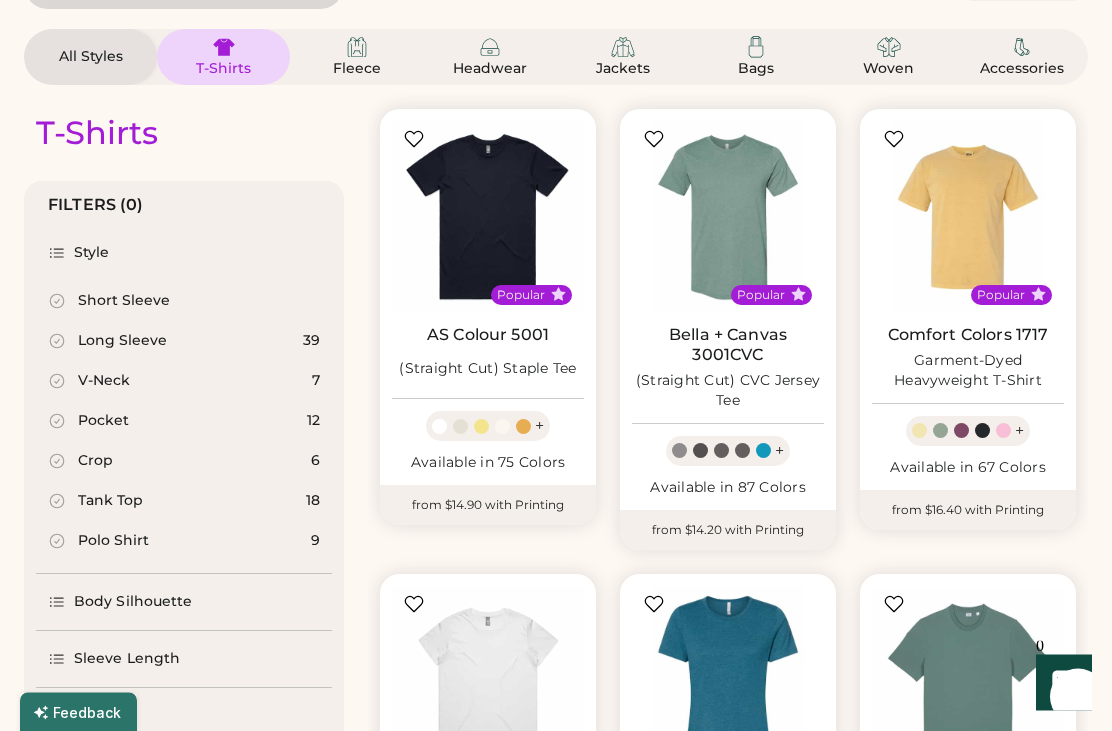 scroll, scrollTop: 142, scrollLeft: 0, axis: vertical 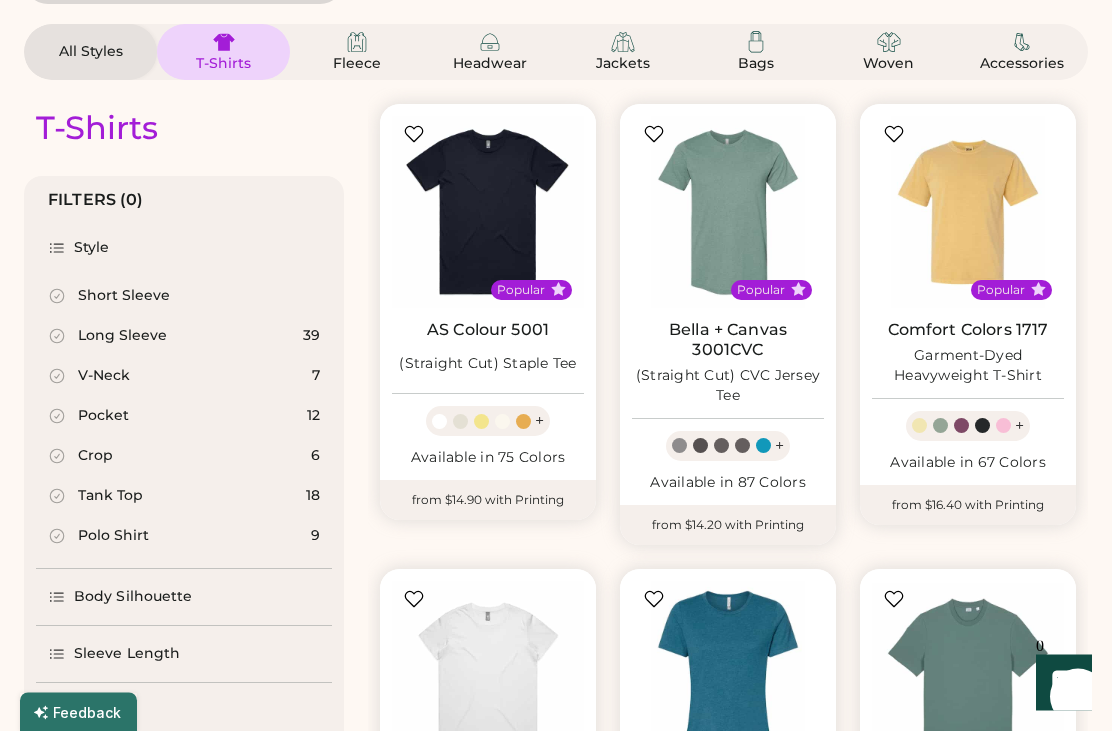 click 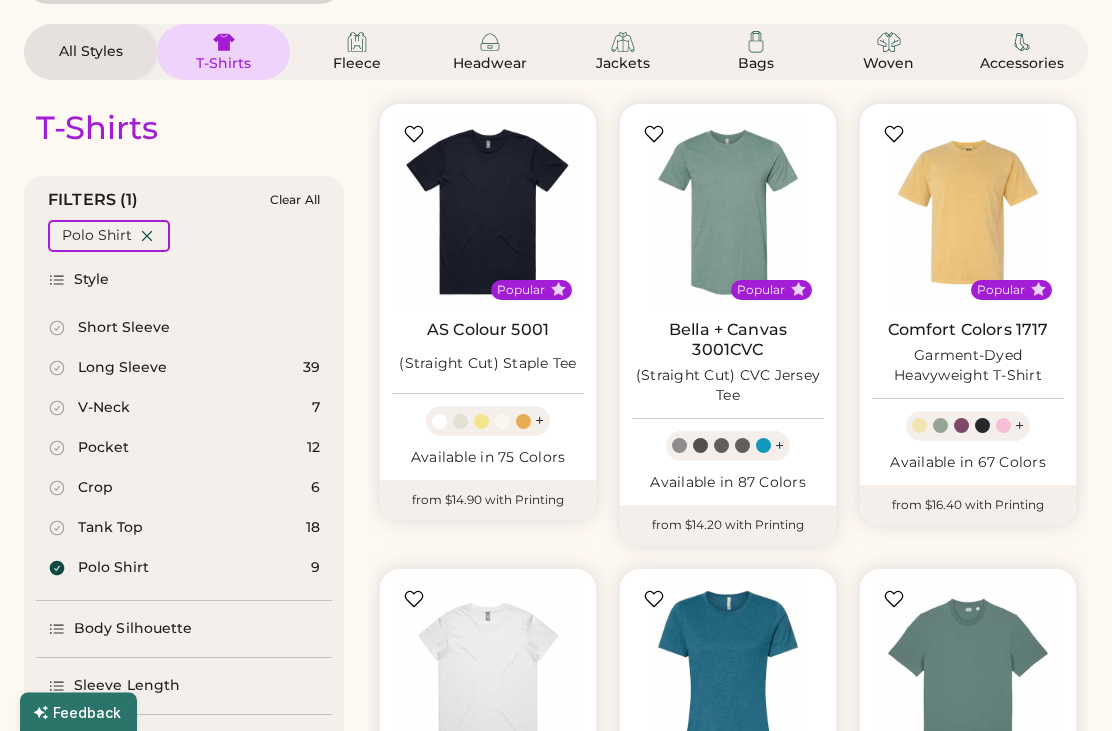 scroll, scrollTop: 143, scrollLeft: 0, axis: vertical 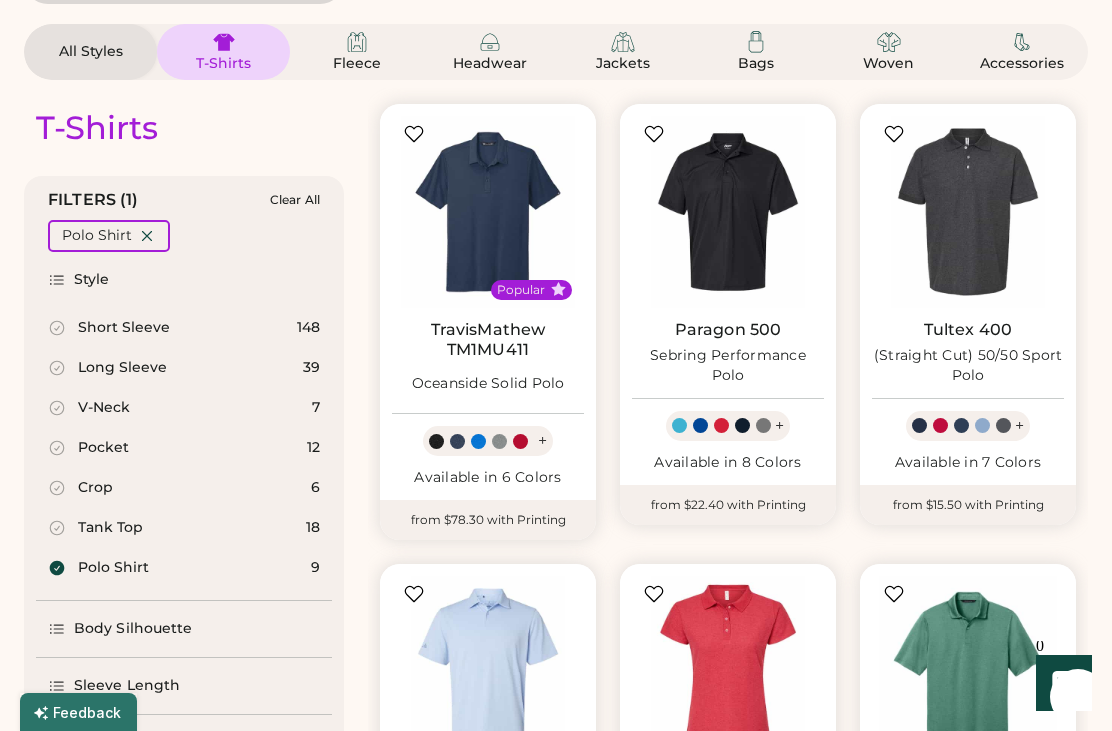 click 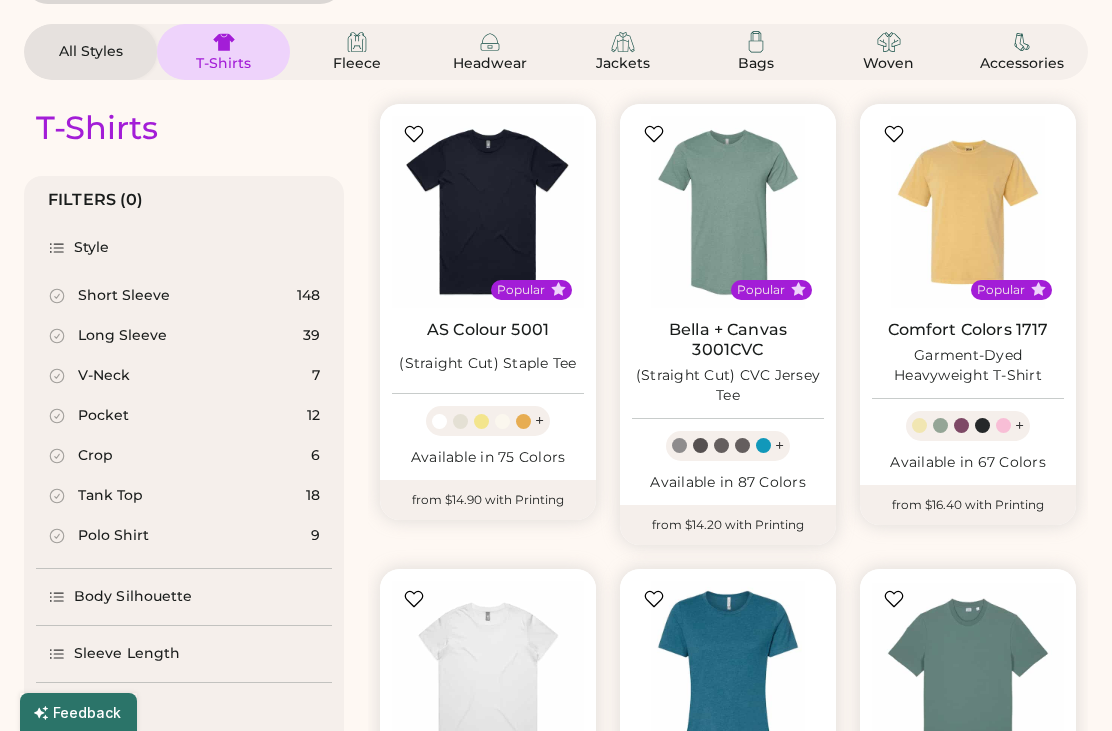 scroll, scrollTop: 0, scrollLeft: 0, axis: both 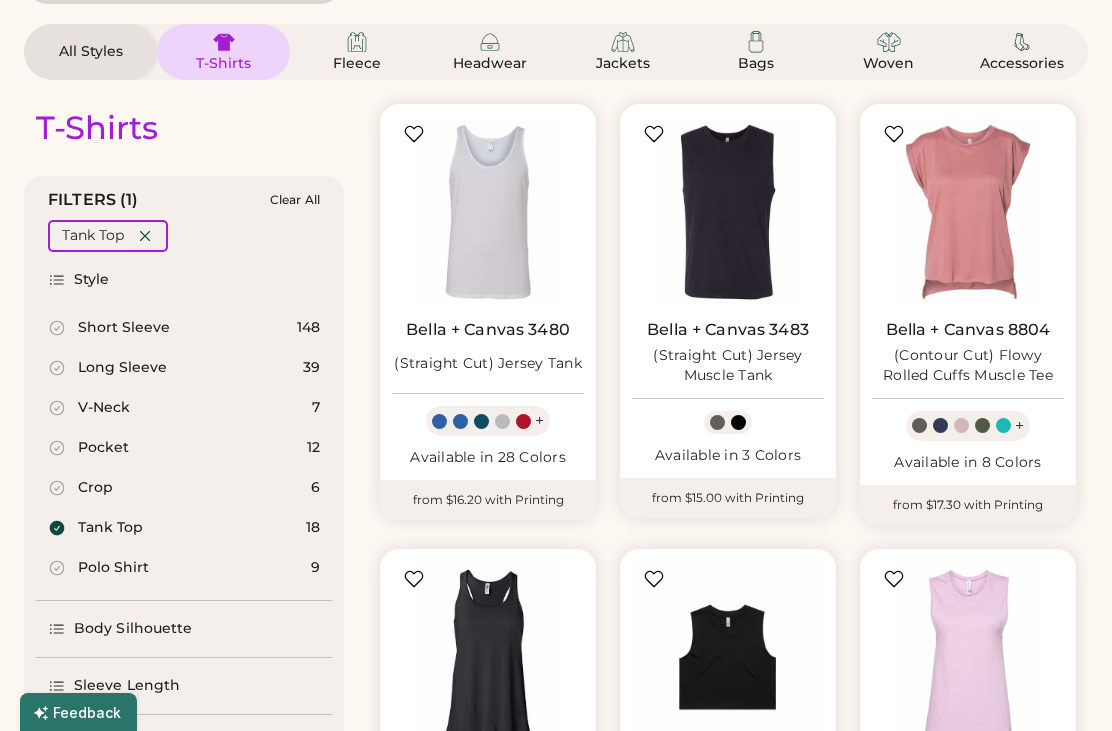 click 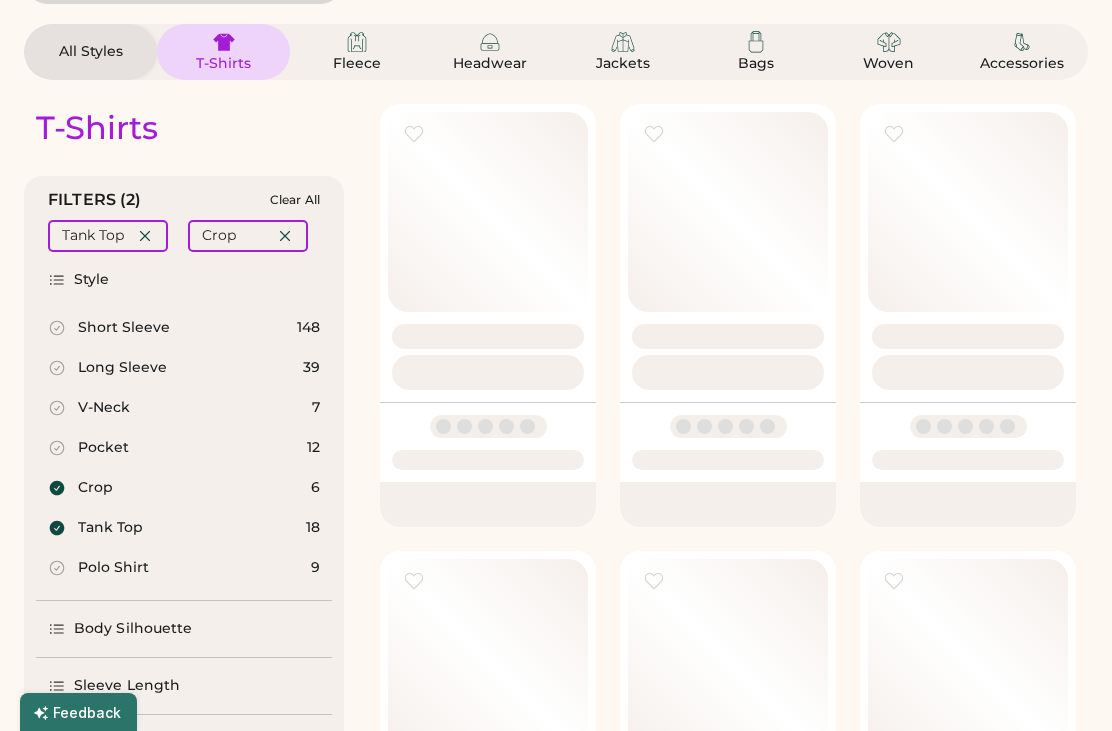 scroll, scrollTop: 0, scrollLeft: 0, axis: both 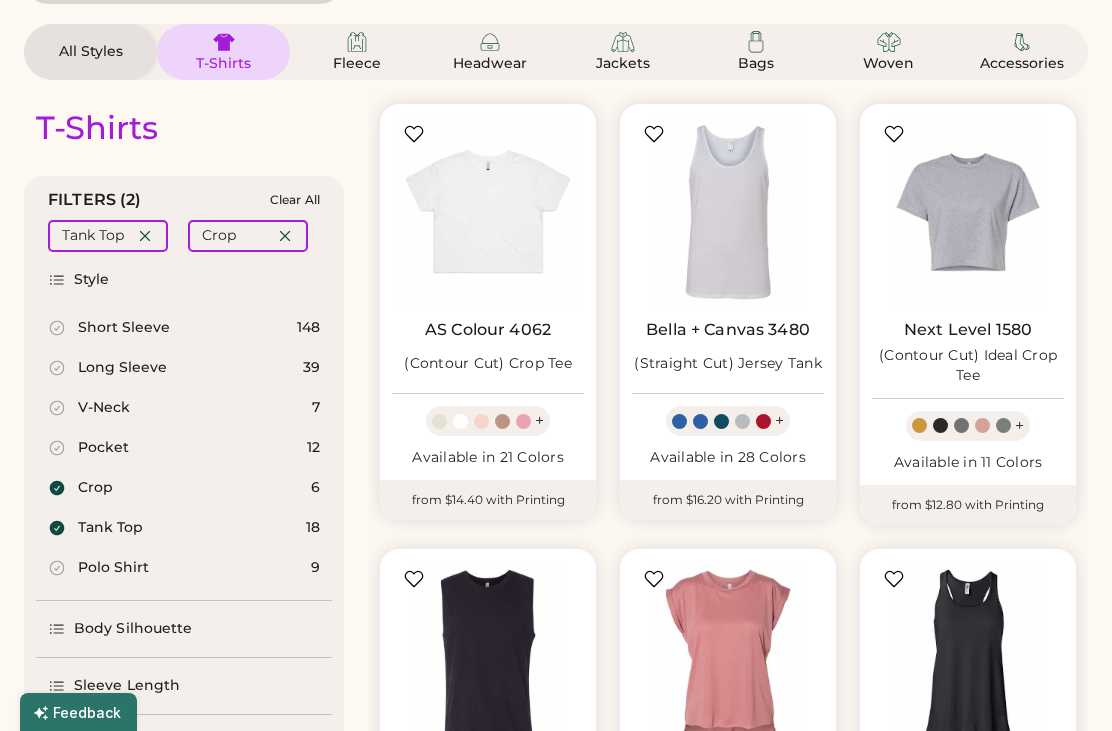 click 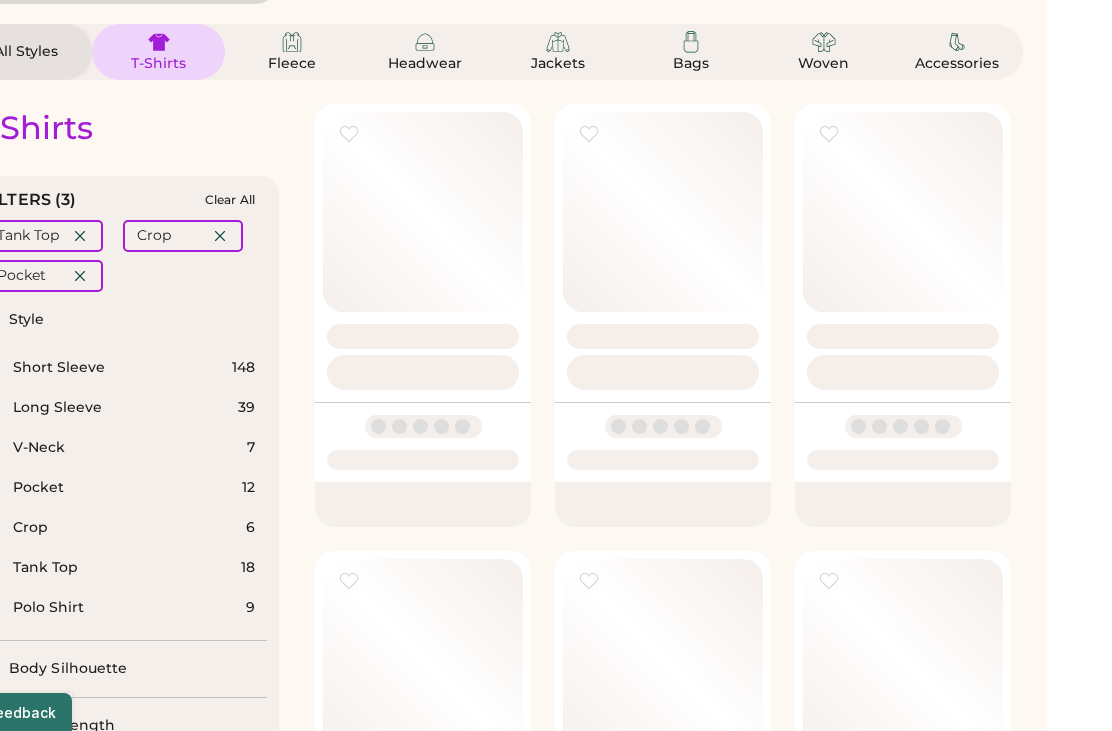 scroll, scrollTop: 0, scrollLeft: 0, axis: both 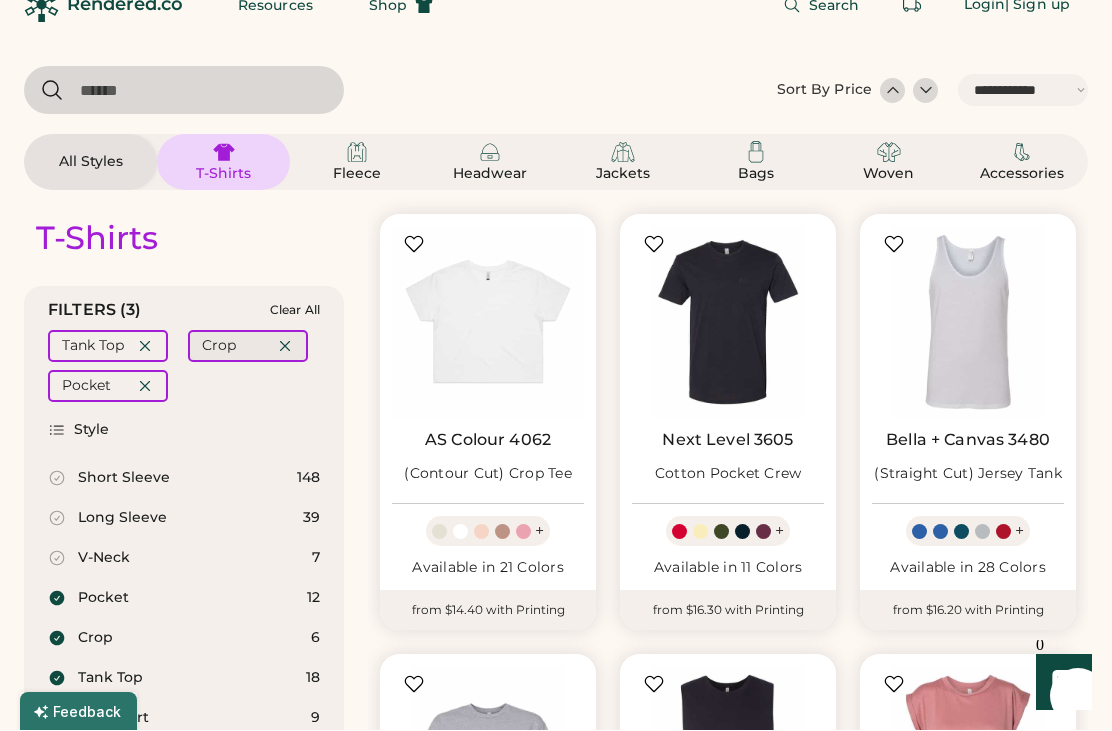 click 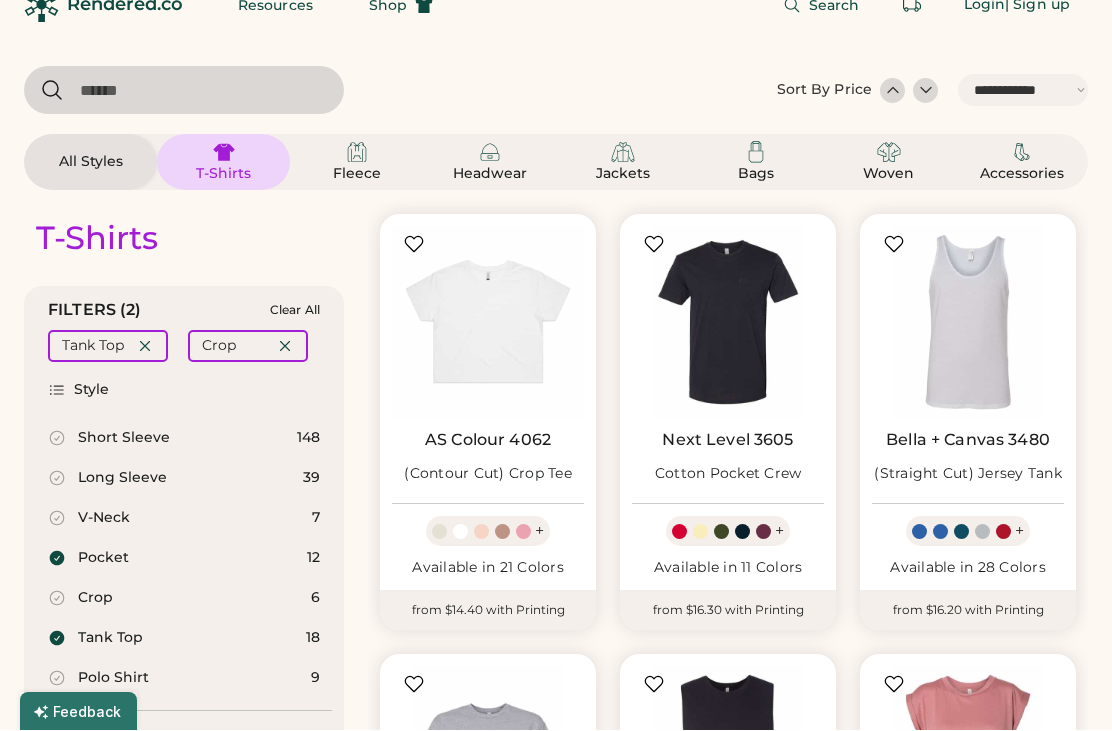 scroll, scrollTop: 33, scrollLeft: 0, axis: vertical 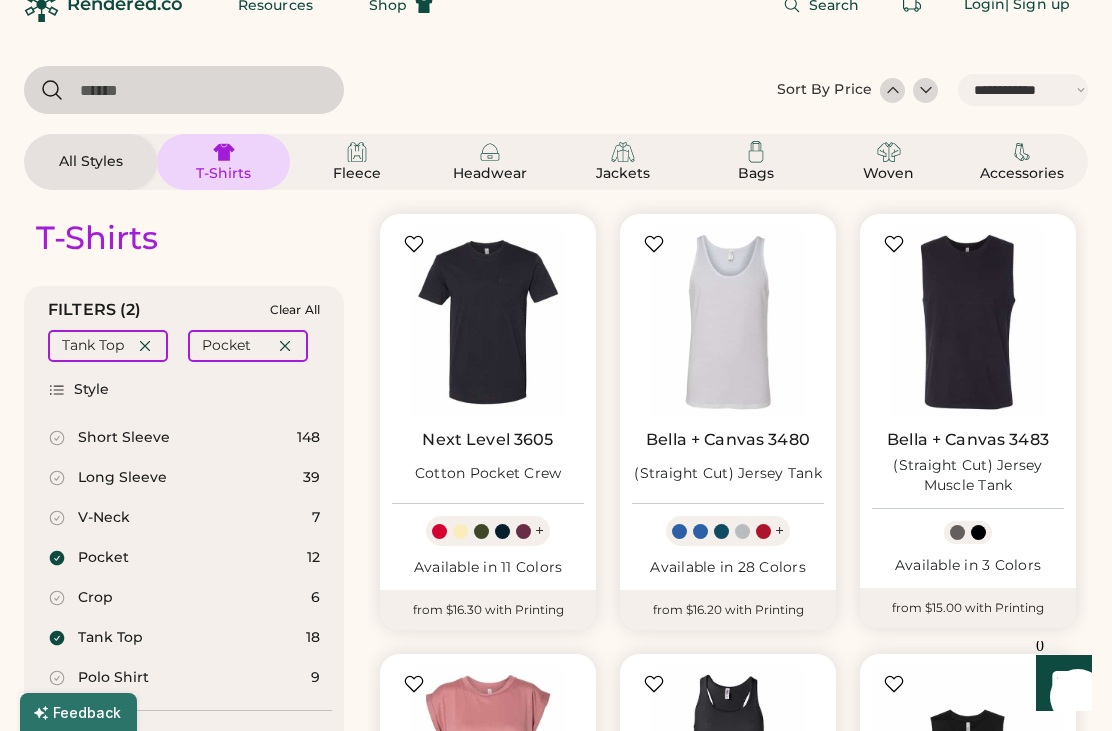 click 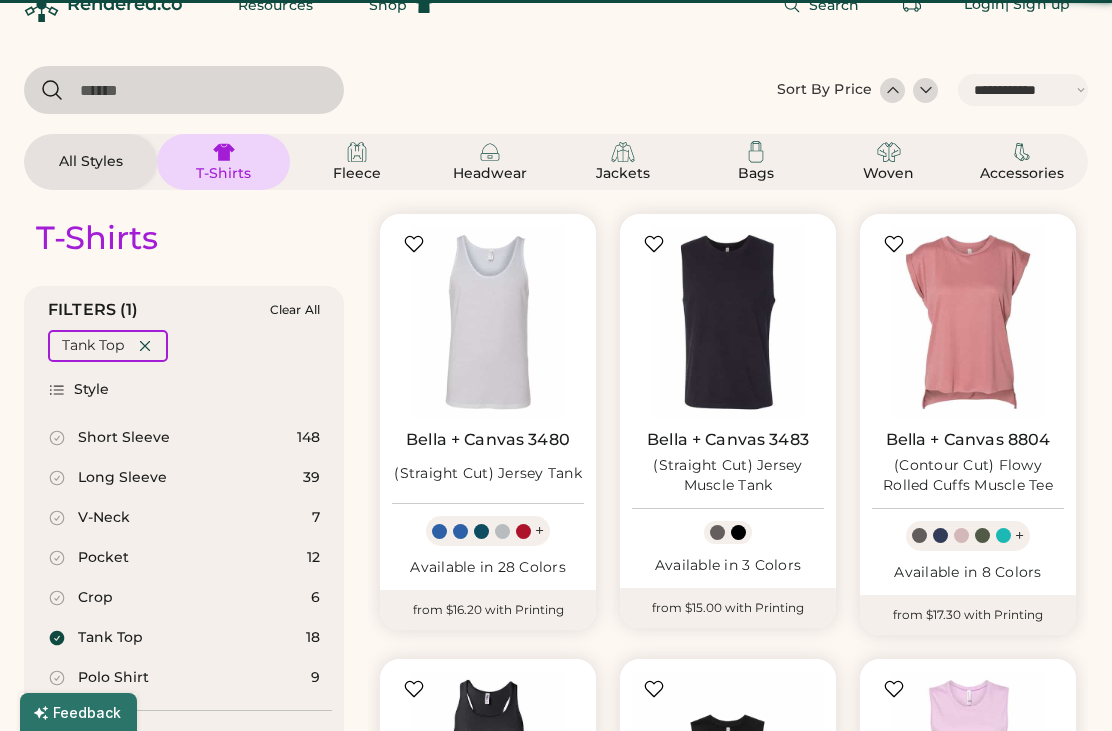 scroll, scrollTop: 0, scrollLeft: 0, axis: both 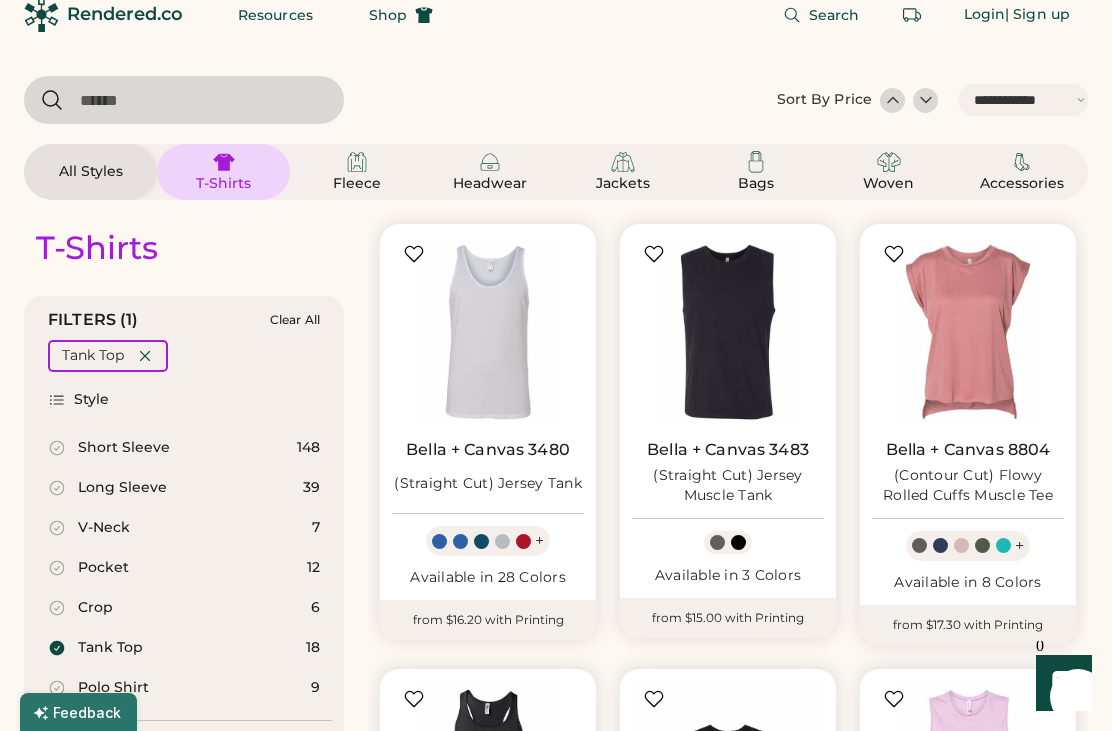 click 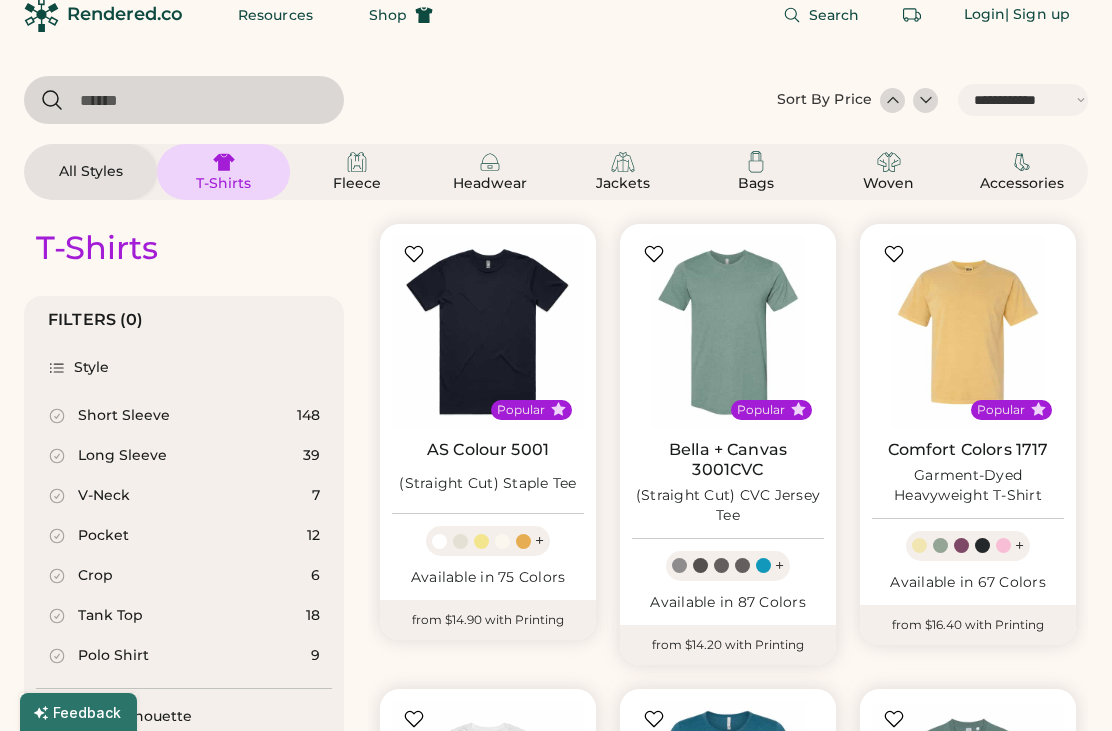 scroll, scrollTop: 0, scrollLeft: 0, axis: both 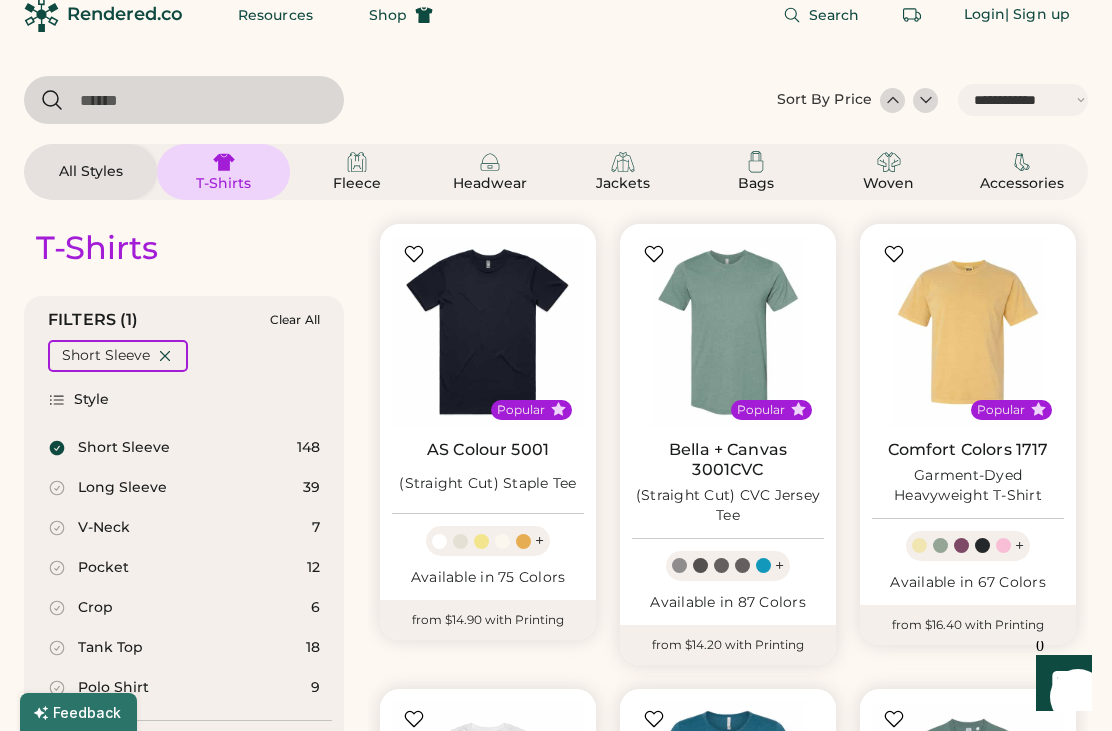 click 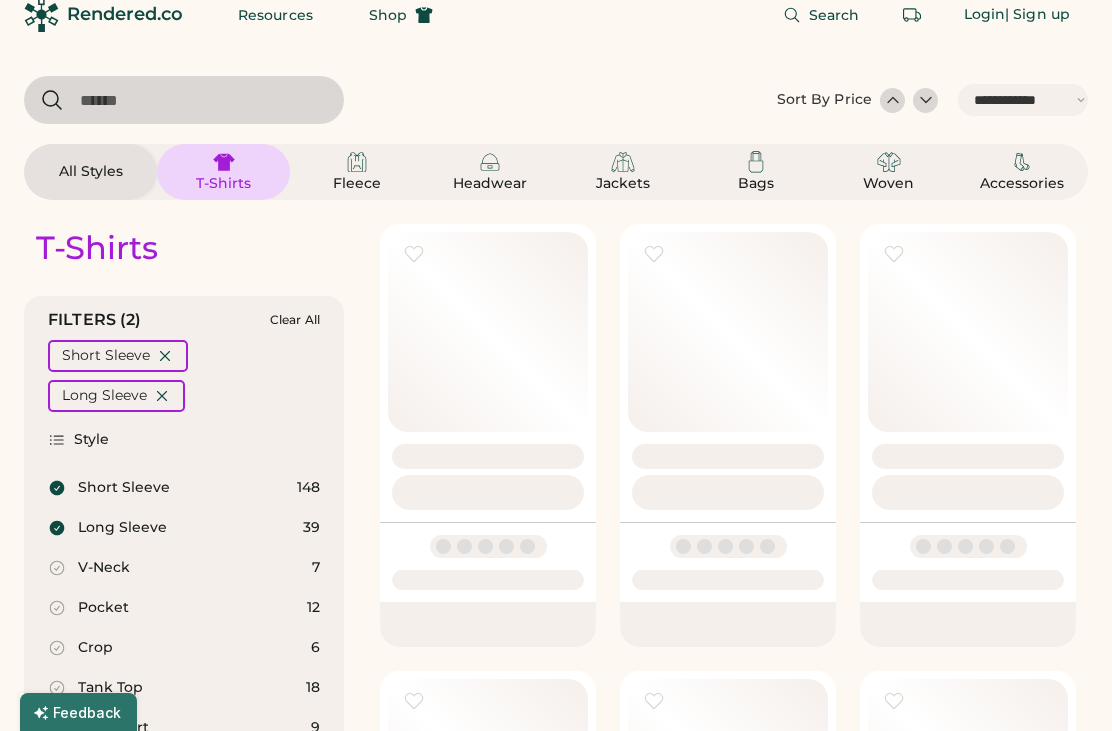 scroll, scrollTop: 0, scrollLeft: 0, axis: both 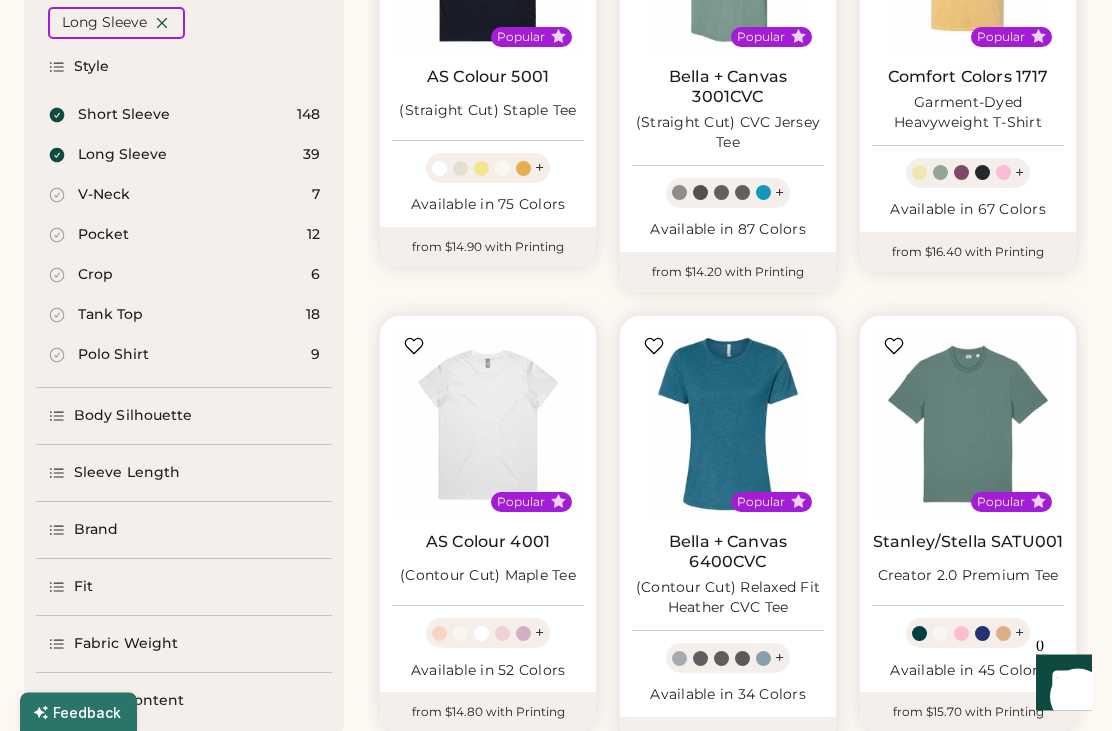click 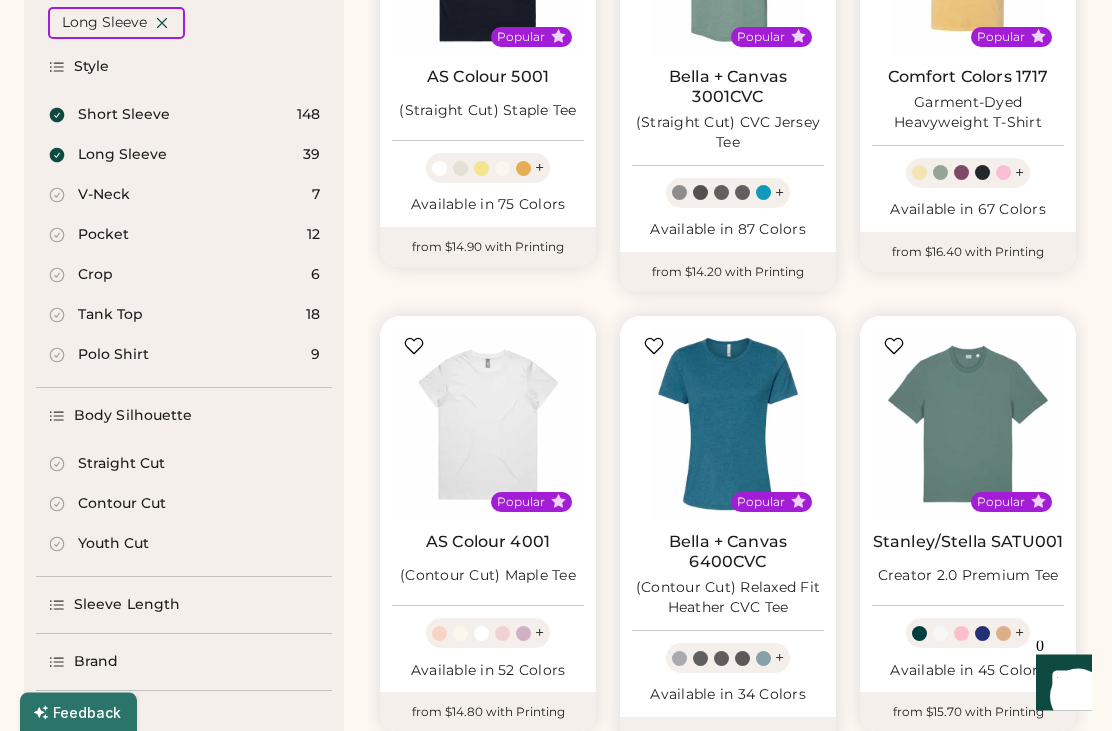 scroll, scrollTop: 396, scrollLeft: 0, axis: vertical 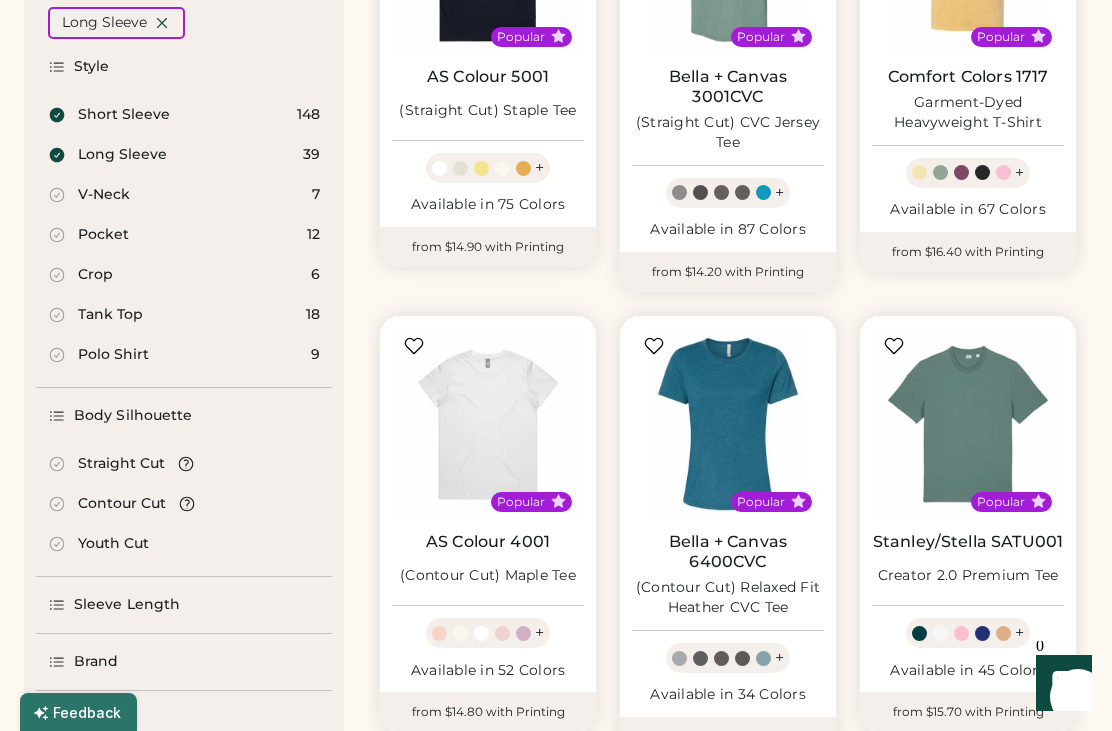 click 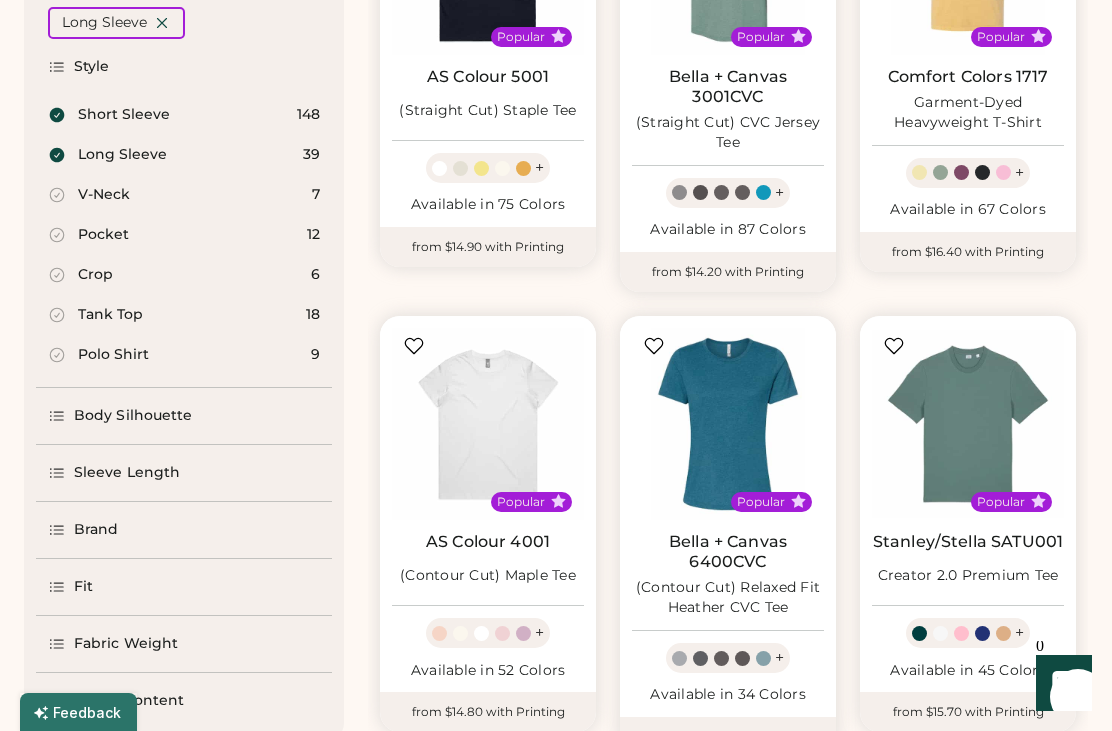 click on "Sleeve Length" at bounding box center [184, 473] 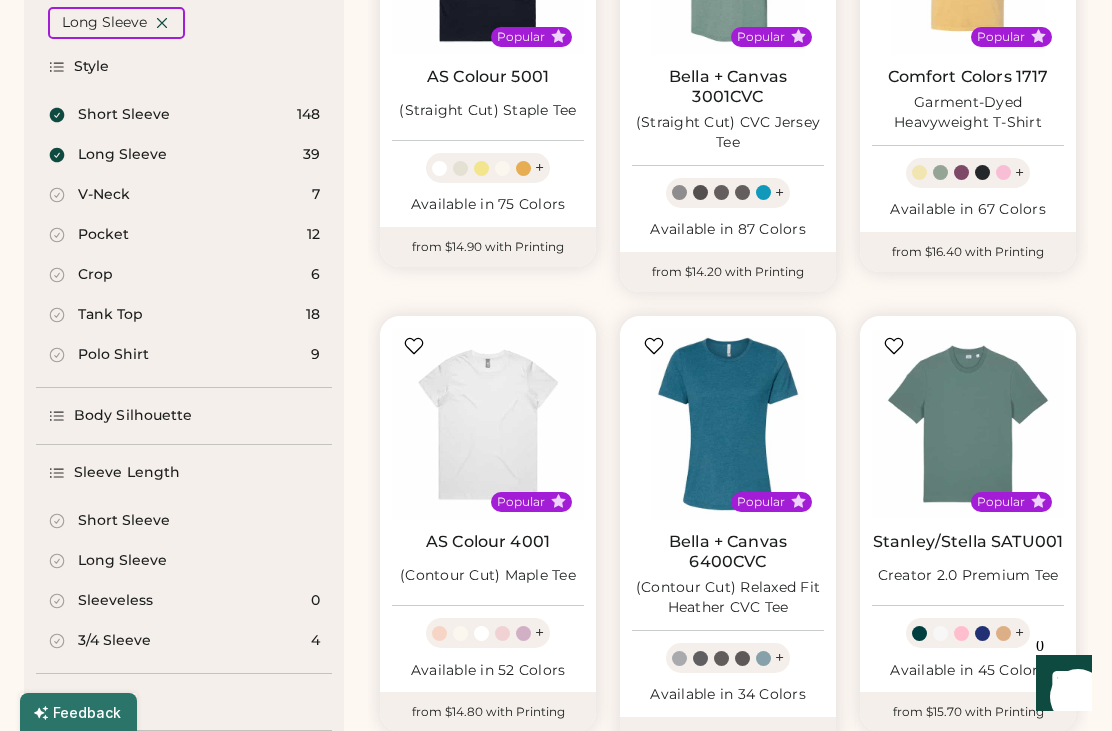 click 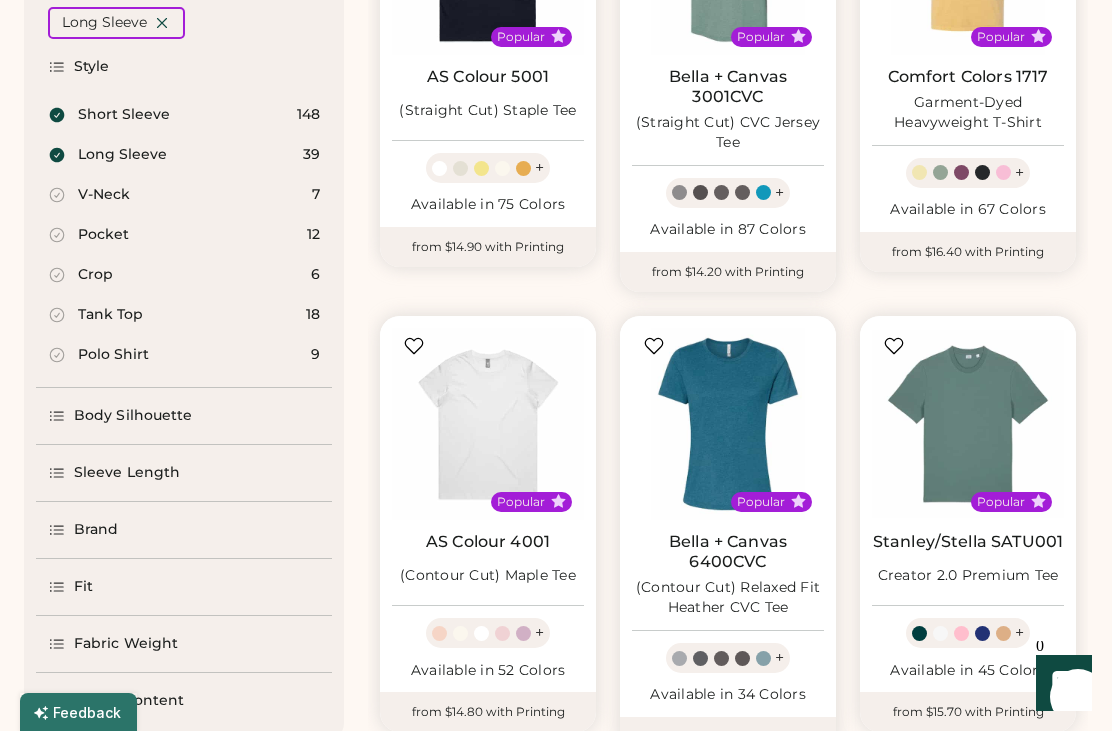 click 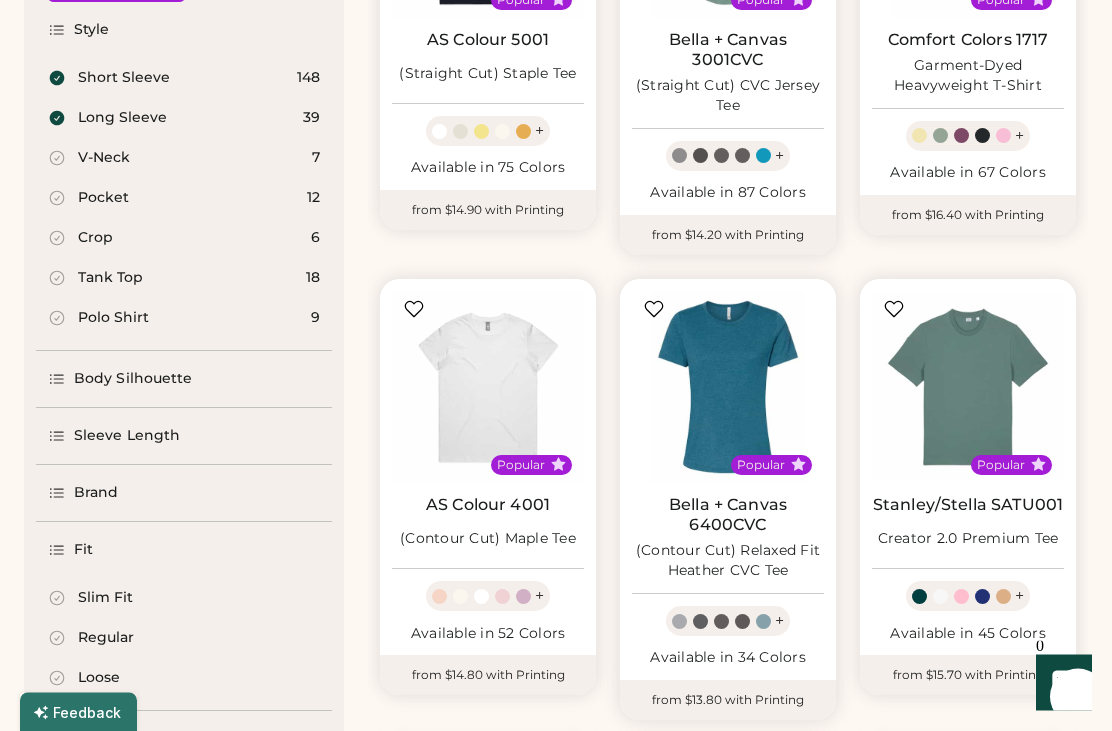 scroll, scrollTop: 433, scrollLeft: 0, axis: vertical 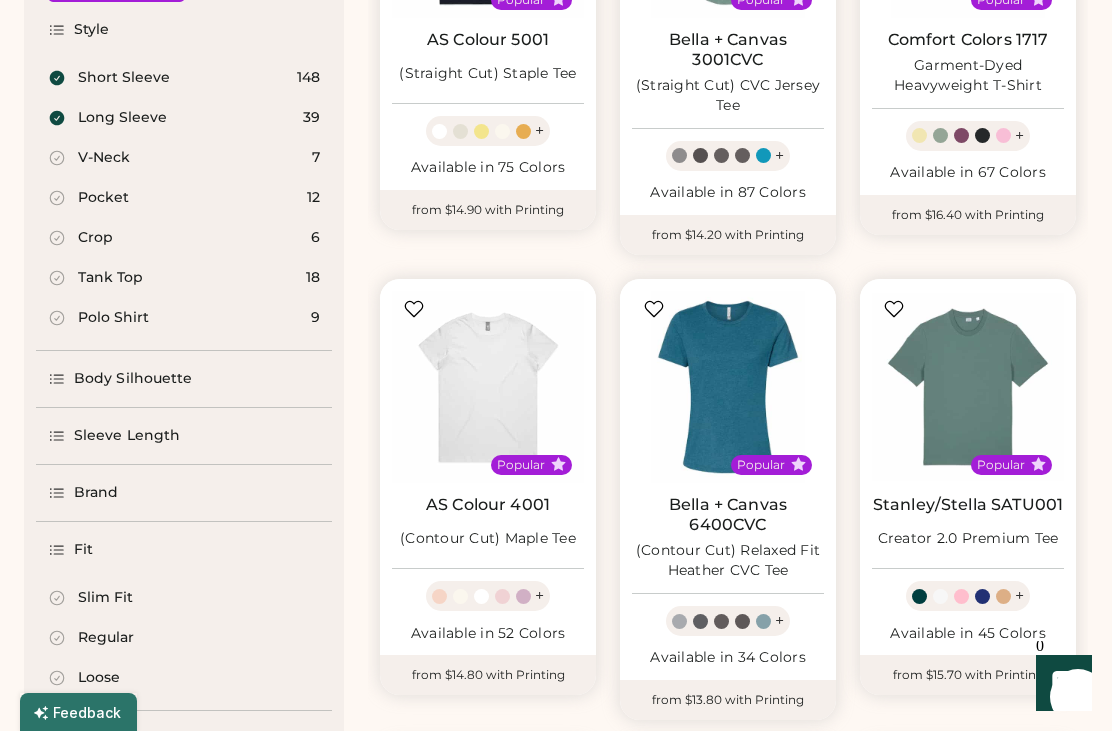 click 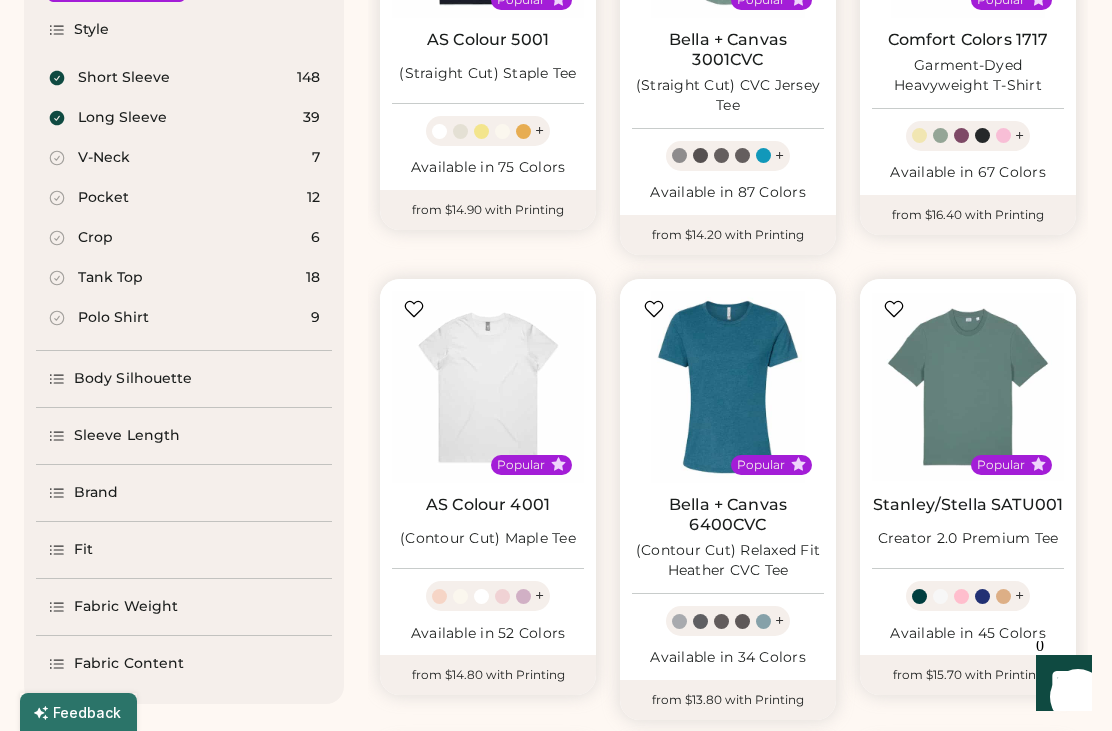 click 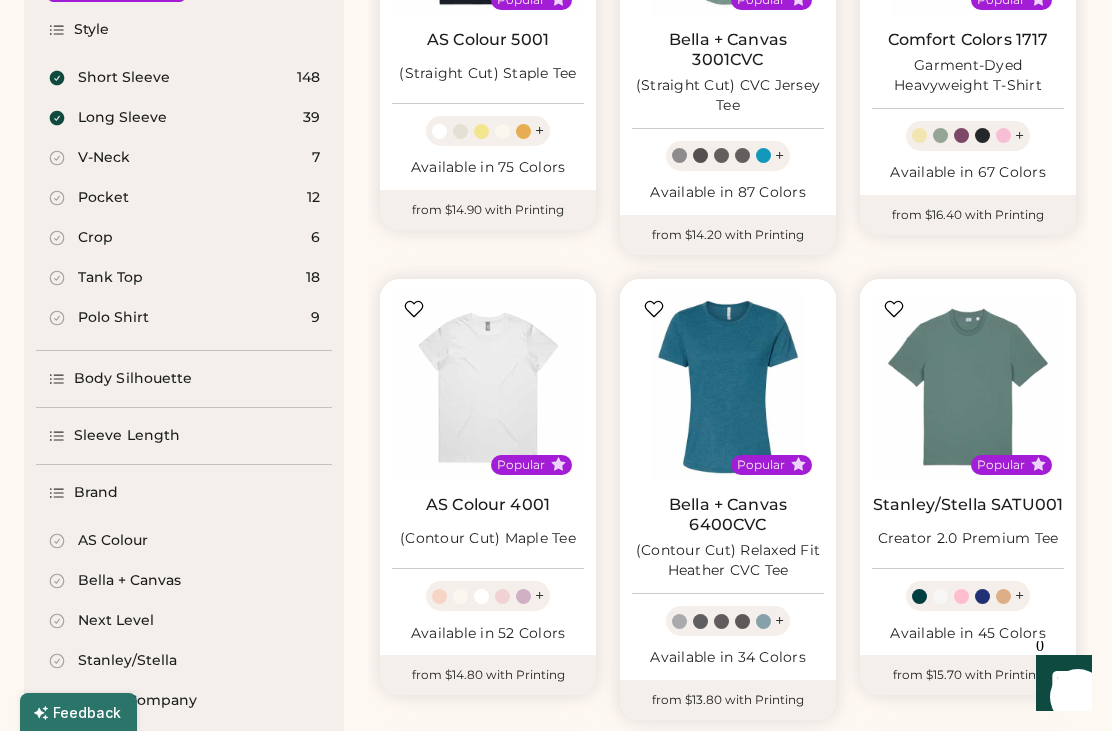click 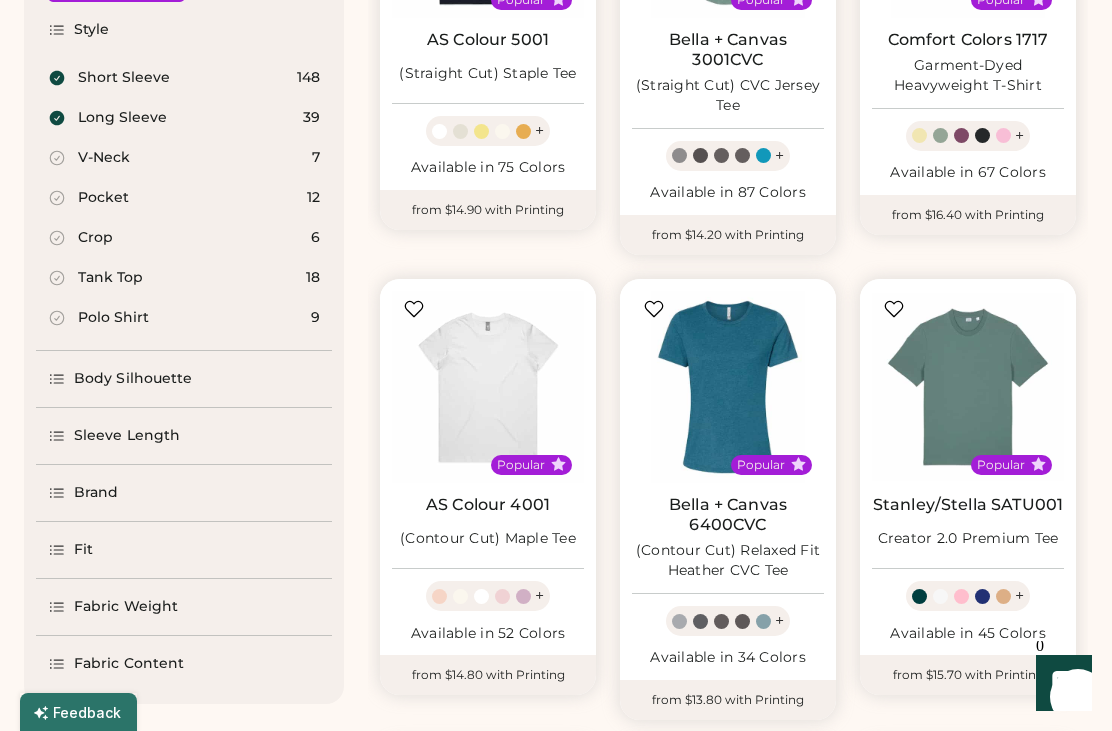 click 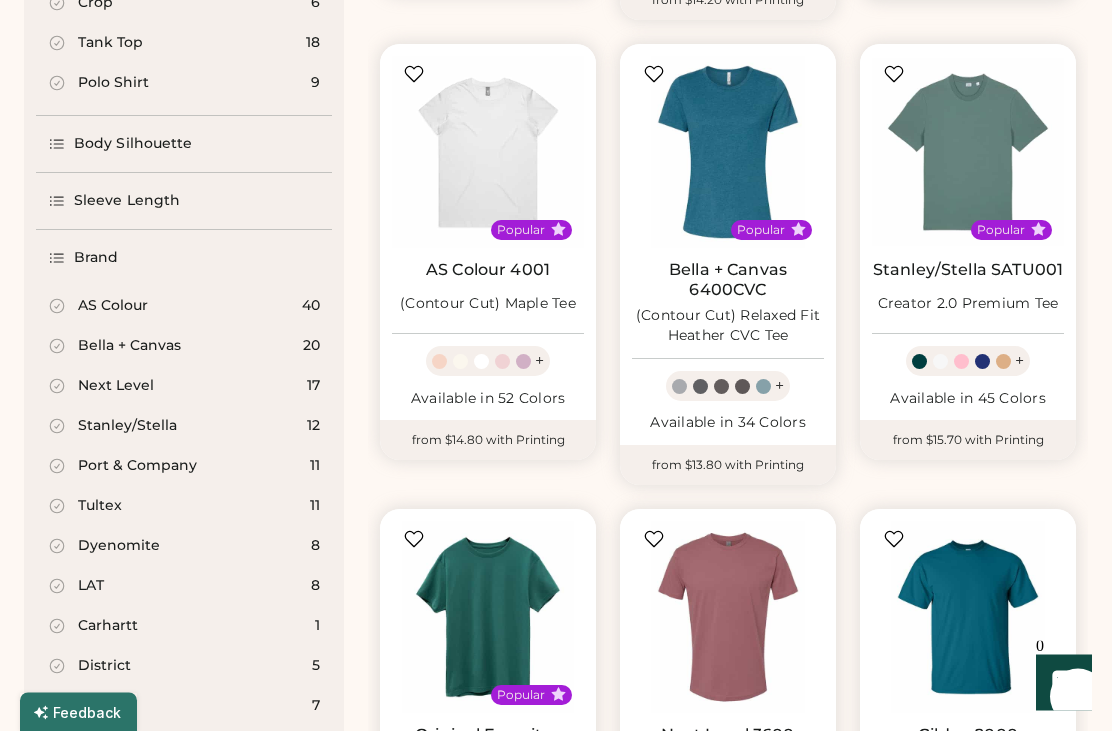 scroll, scrollTop: 659, scrollLeft: 0, axis: vertical 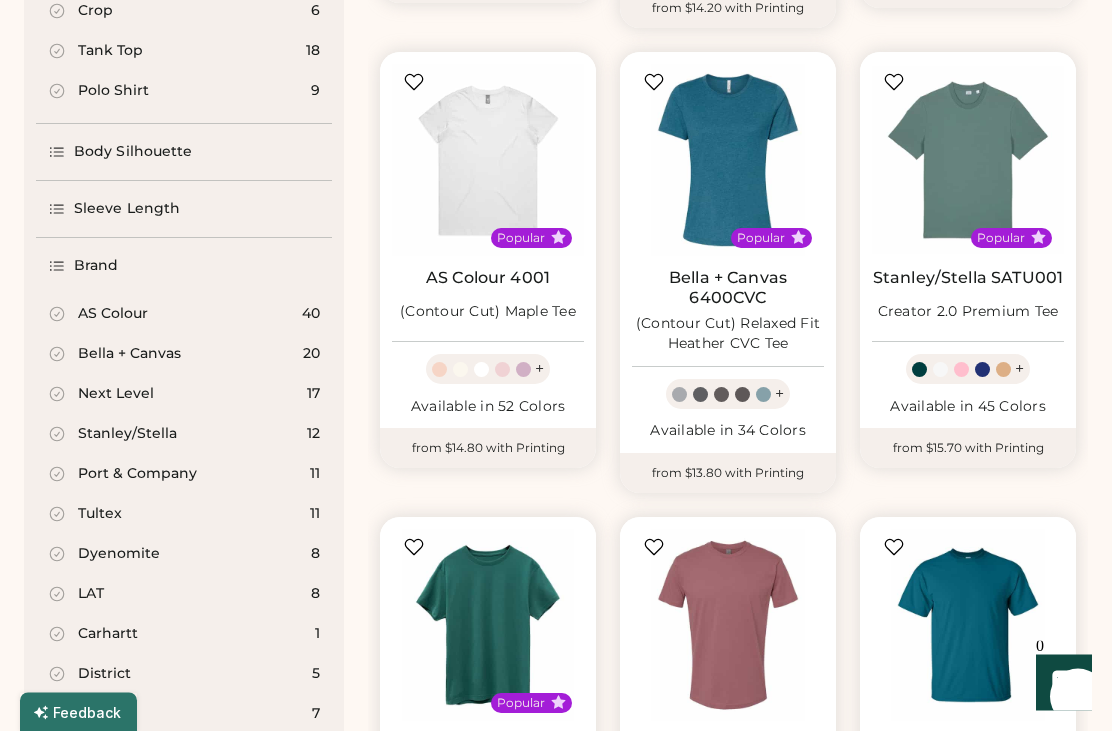 click on "Brand" at bounding box center (184, 267) 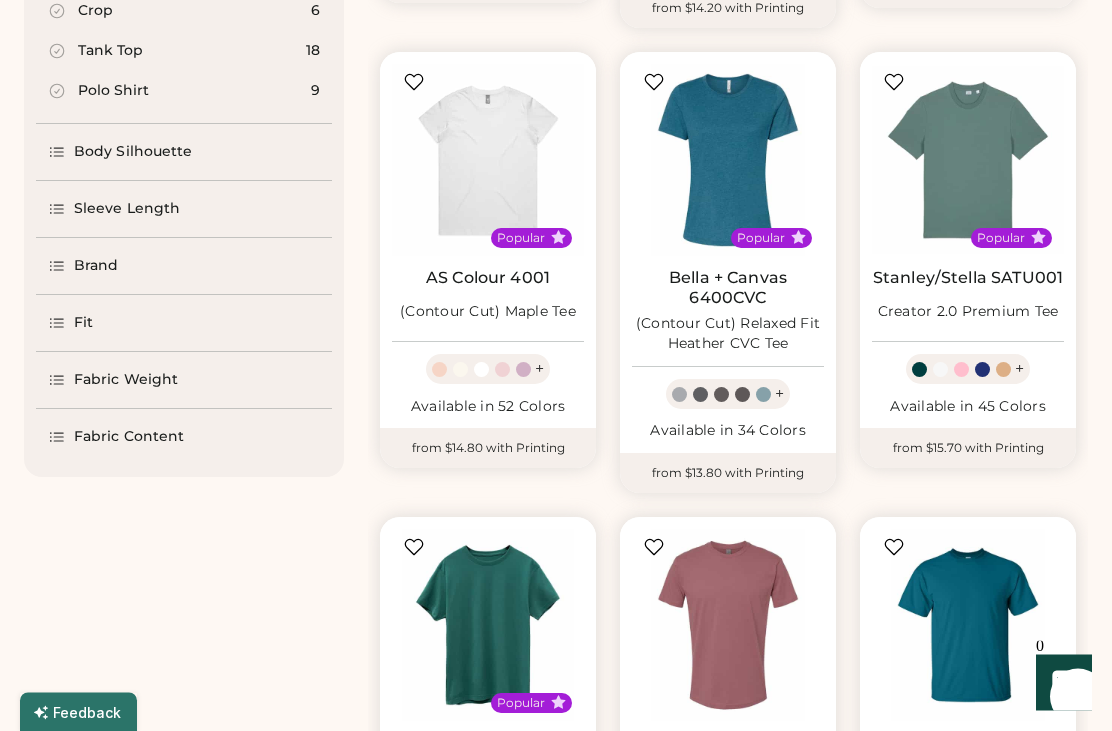 scroll, scrollTop: 660, scrollLeft: 0, axis: vertical 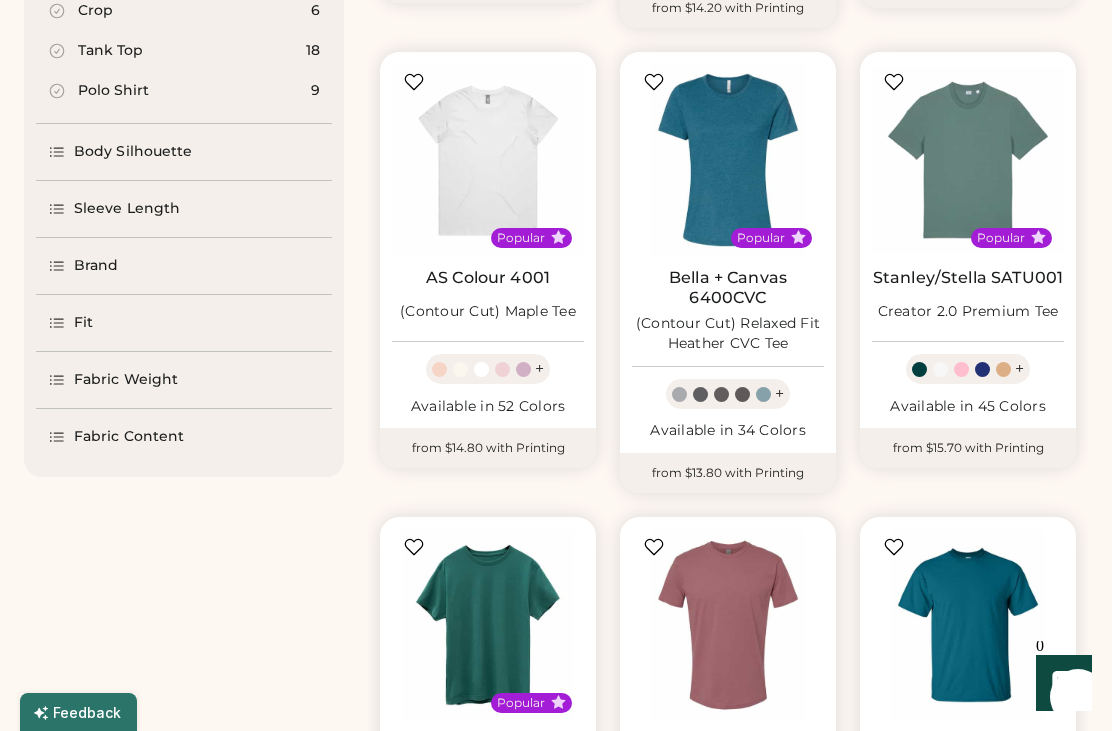 click 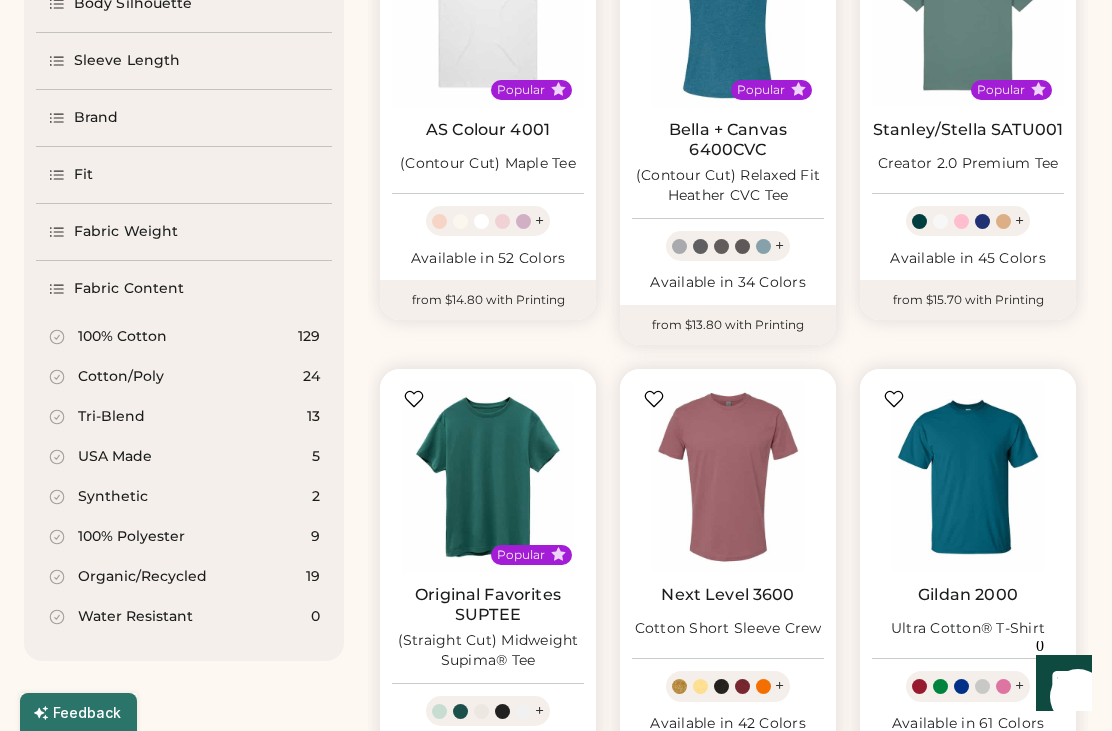 scroll, scrollTop: 803, scrollLeft: 0, axis: vertical 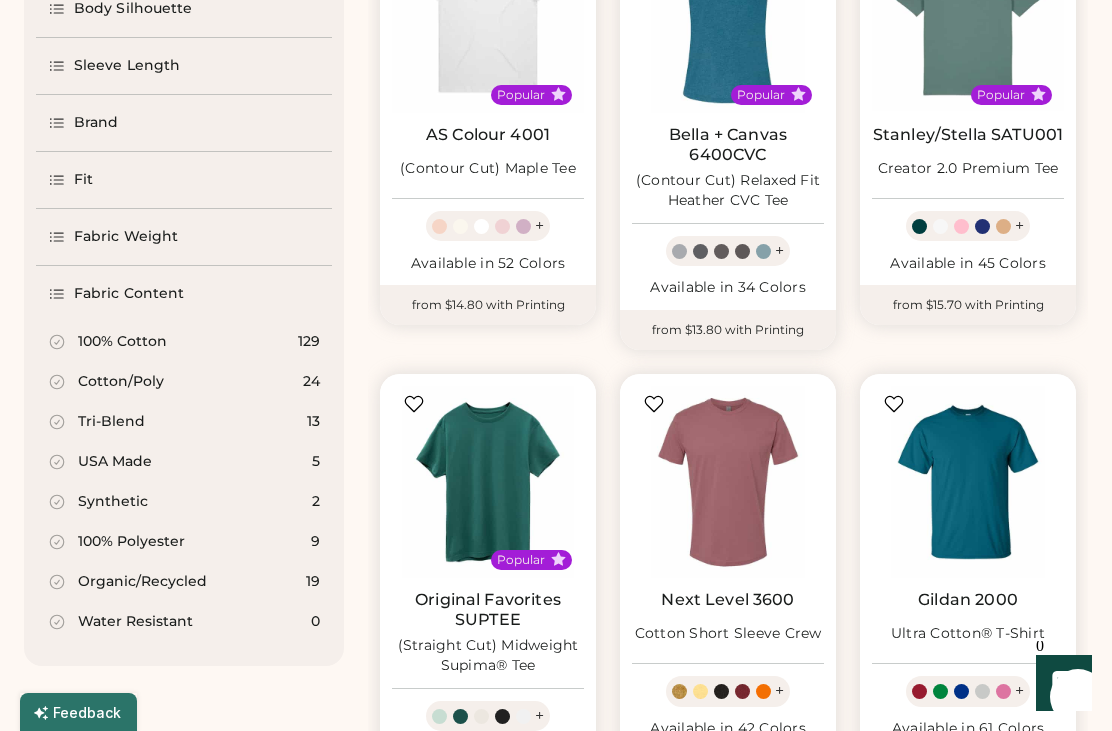 click 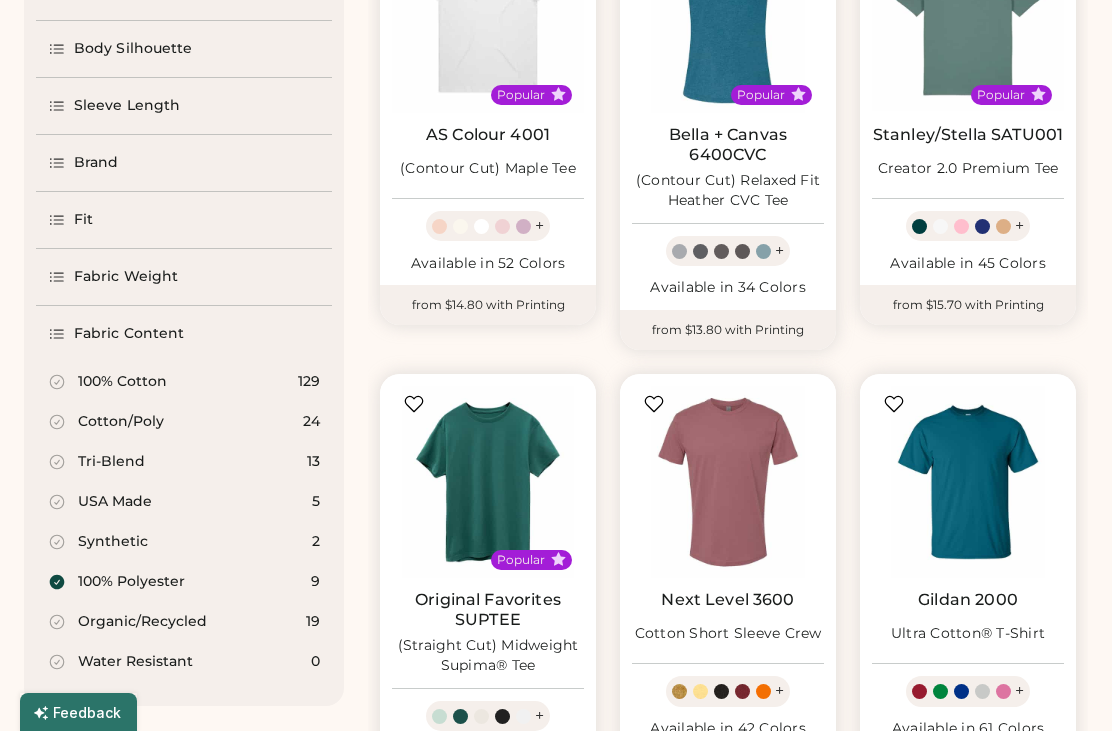 scroll, scrollTop: 0, scrollLeft: 0, axis: both 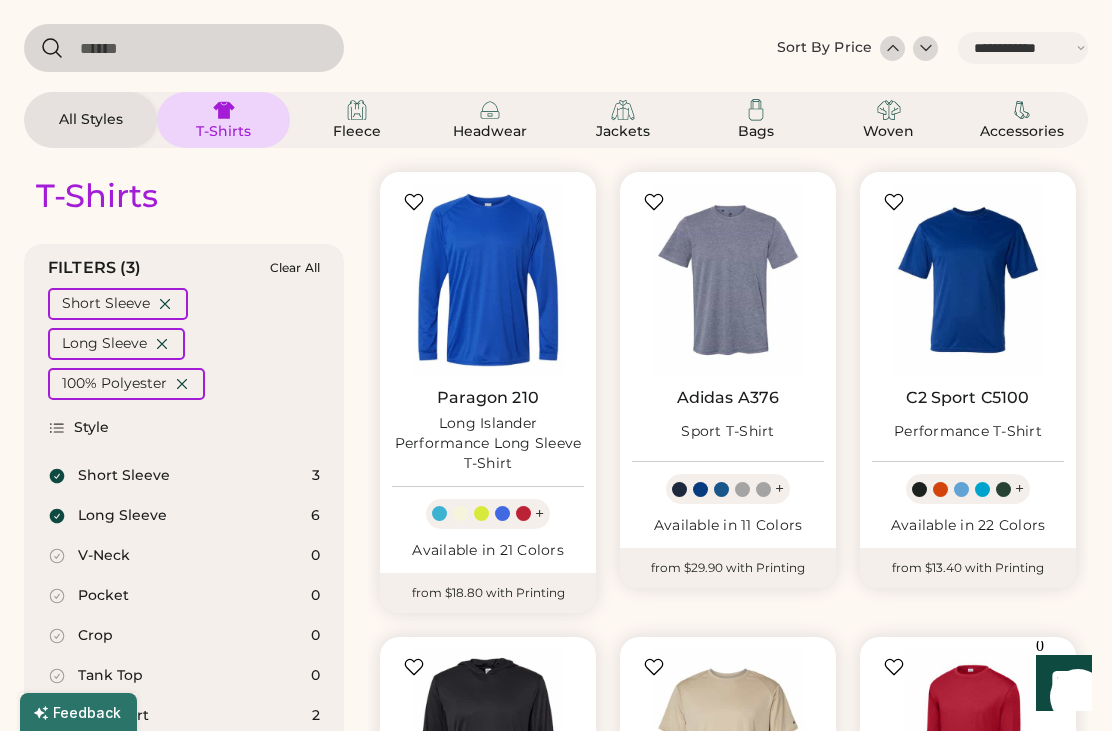 click on "Paragon 210" at bounding box center (488, 398) 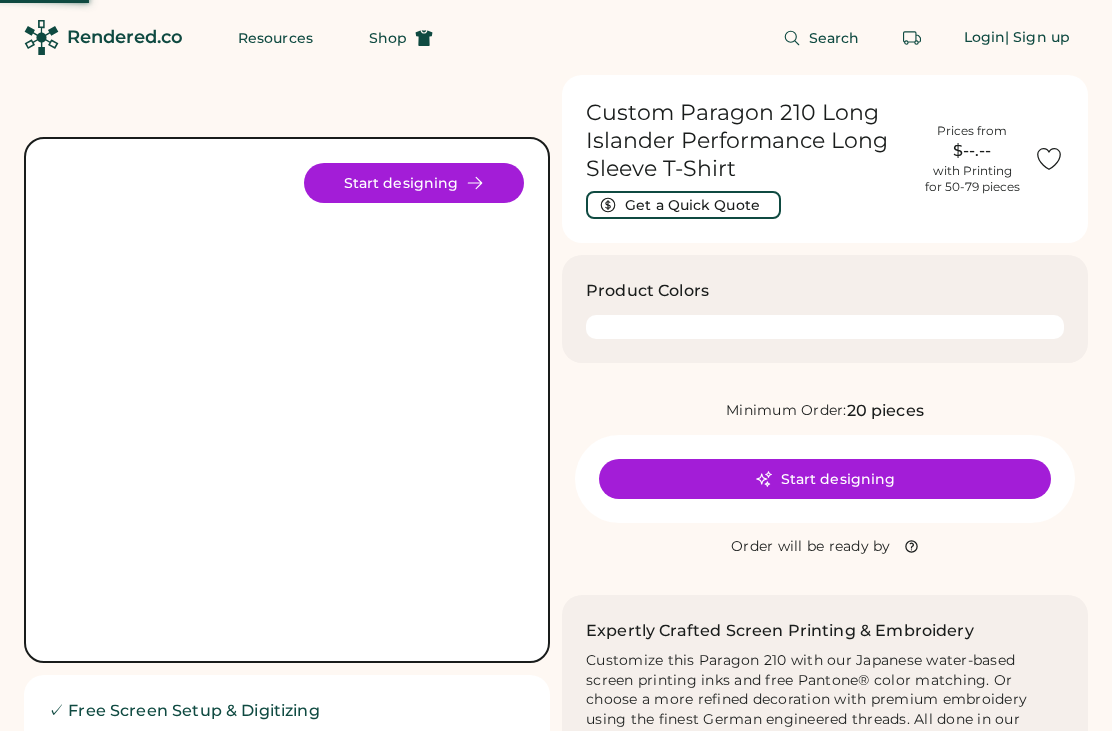 scroll, scrollTop: 0, scrollLeft: 0, axis: both 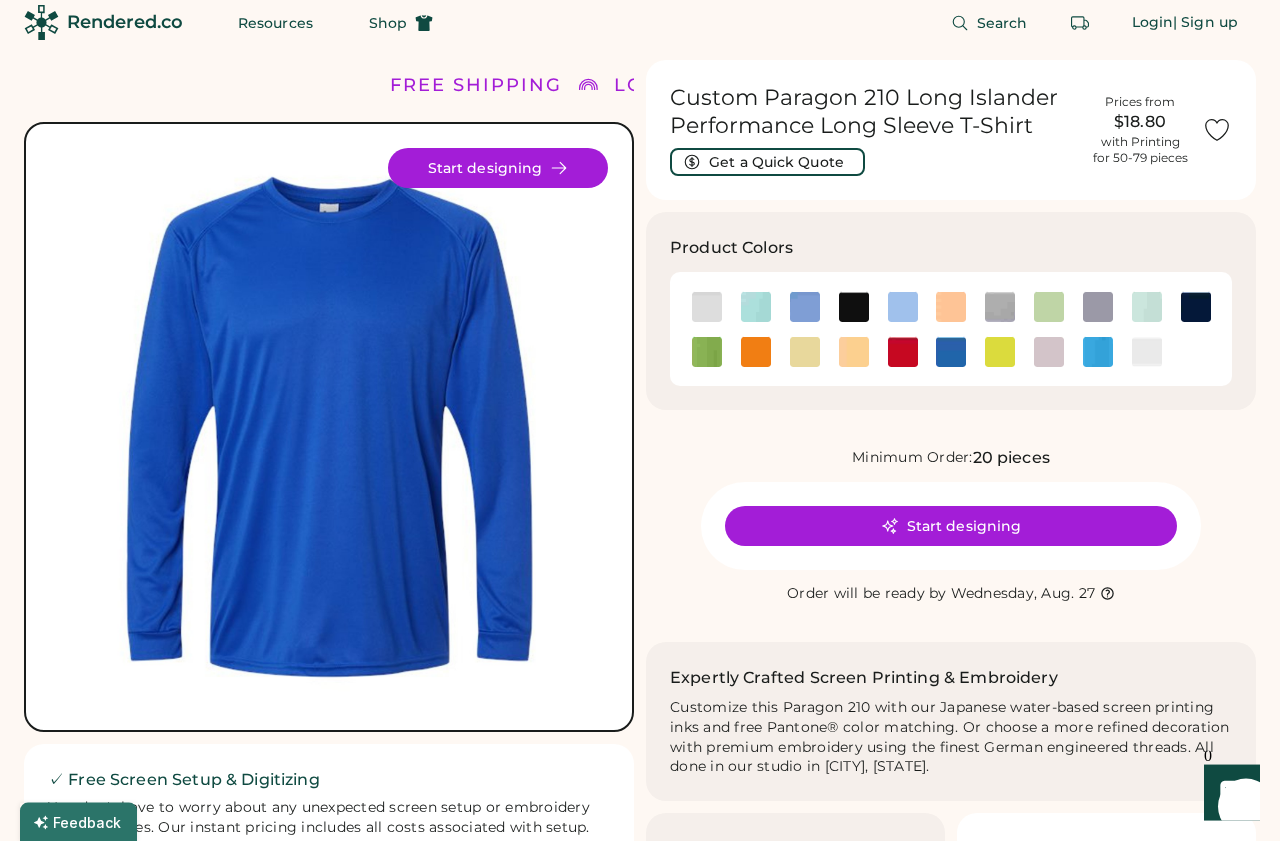 click 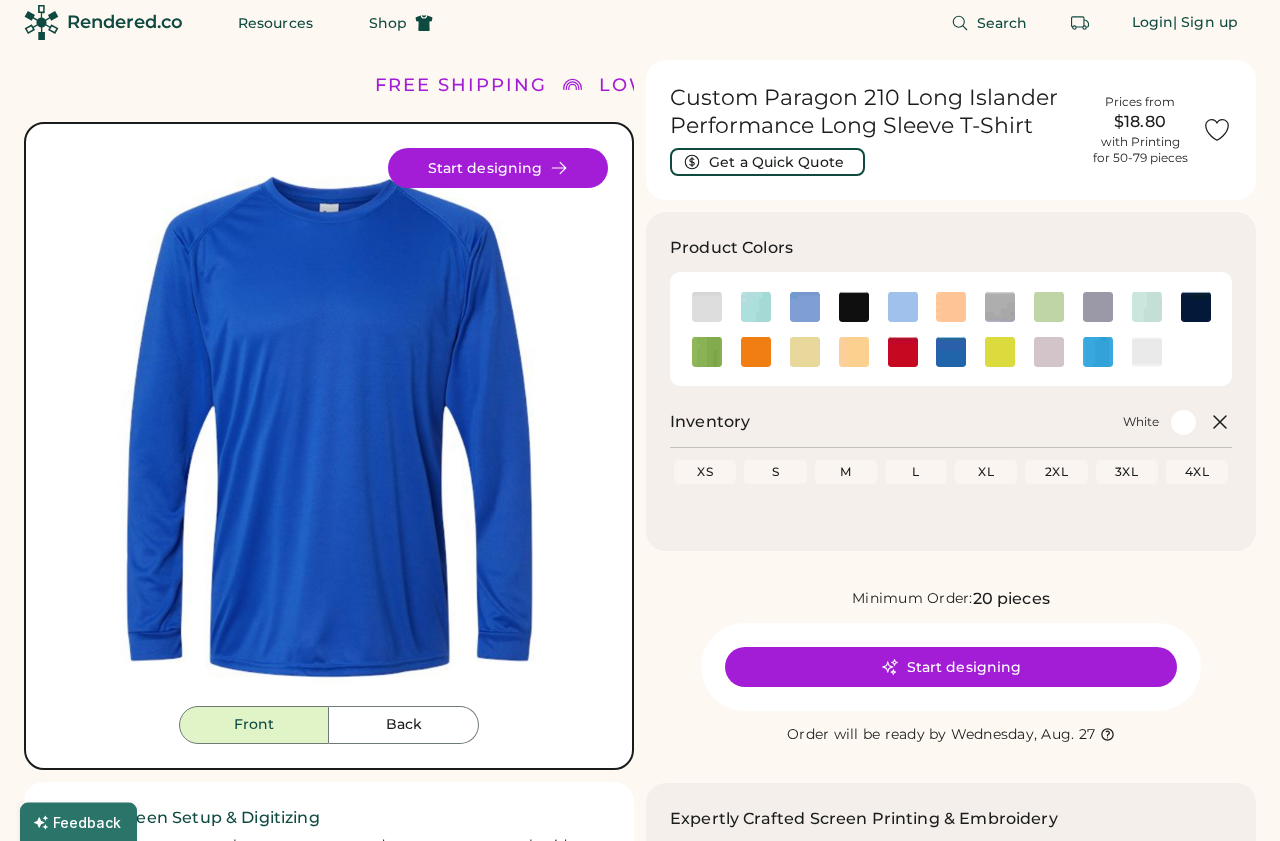 scroll, scrollTop: 0, scrollLeft: 0, axis: both 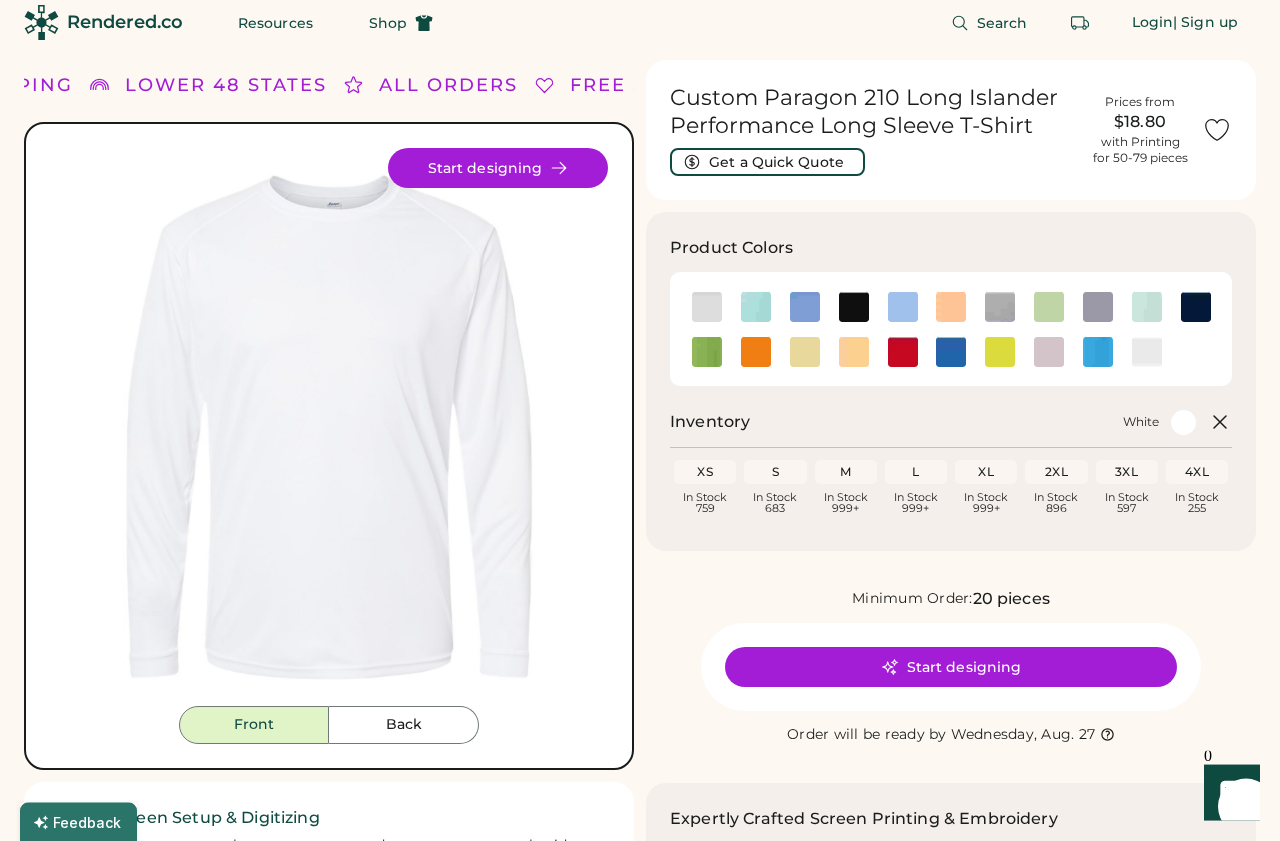 click 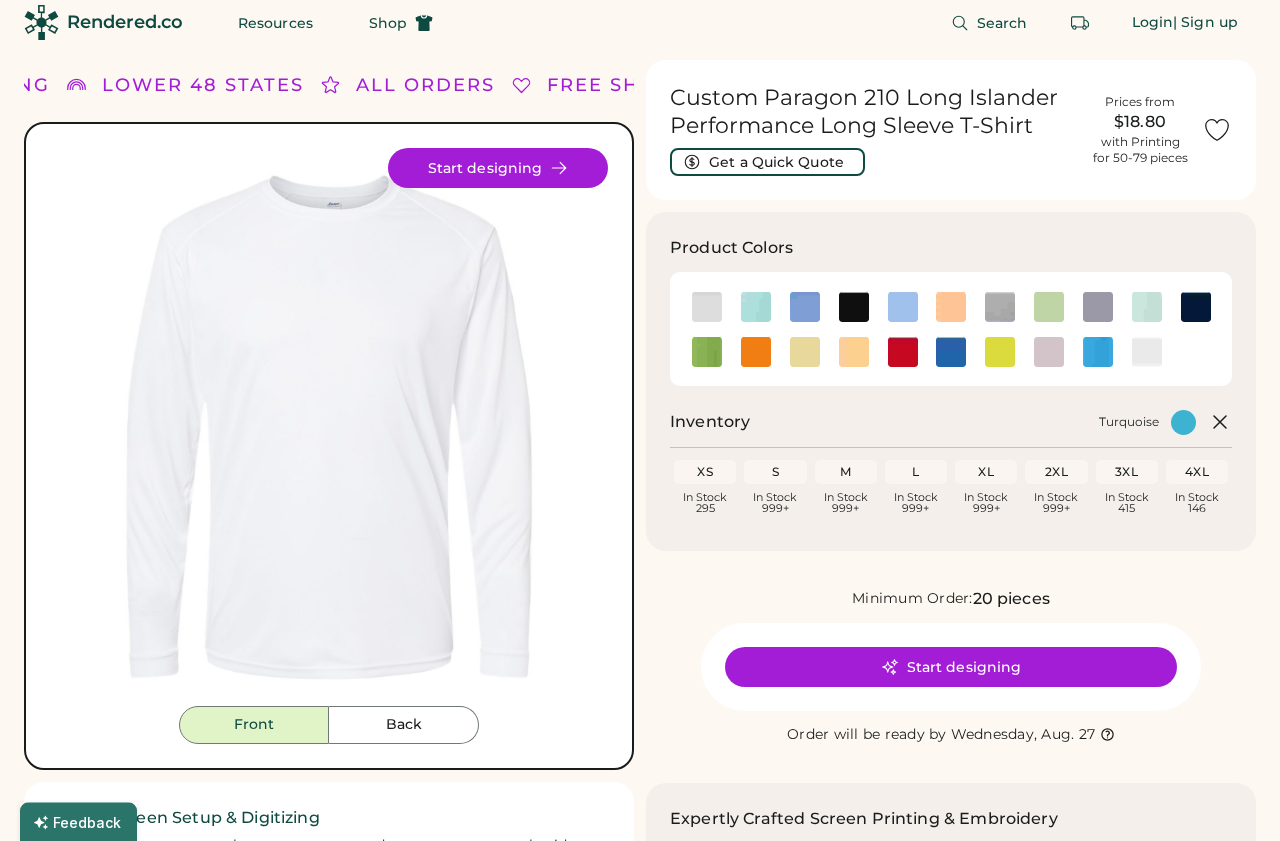 scroll, scrollTop: 0, scrollLeft: 0, axis: both 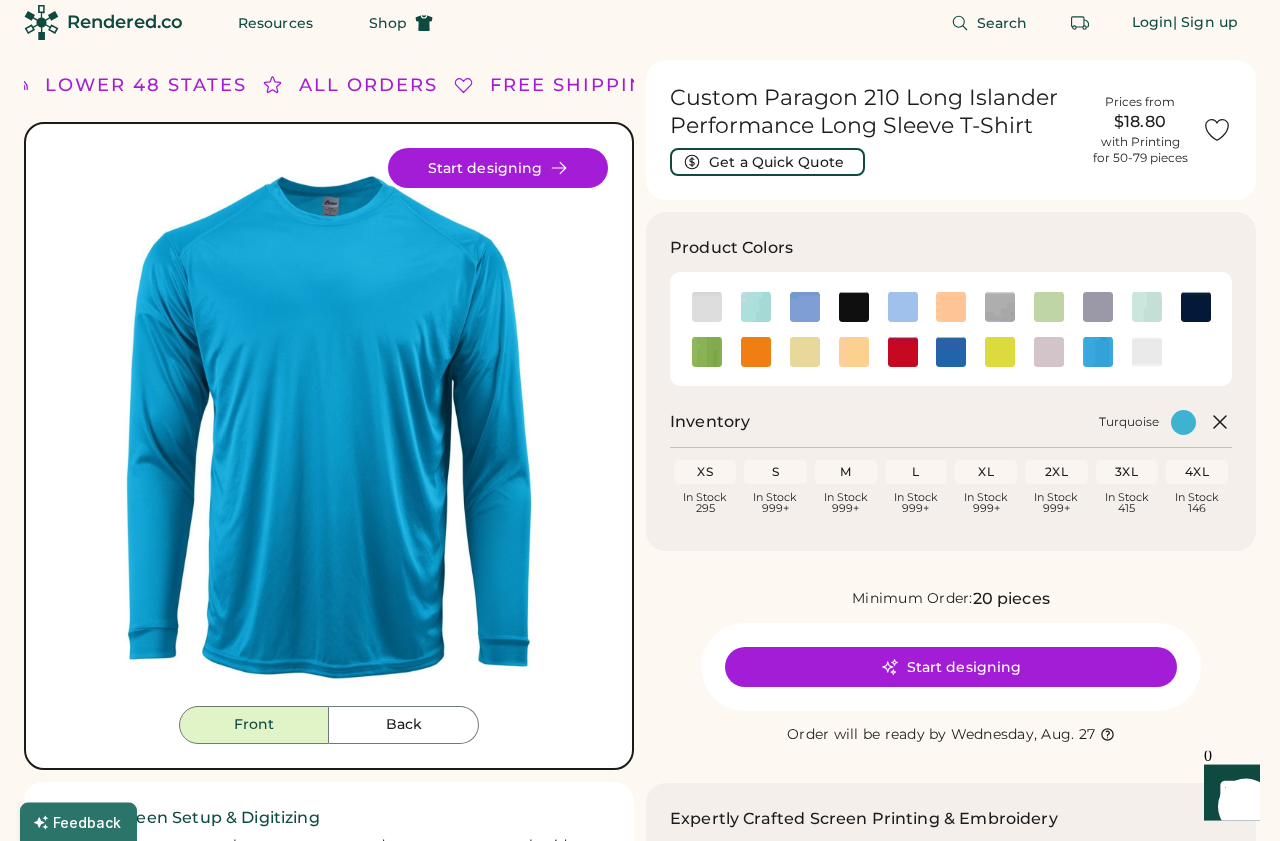 click 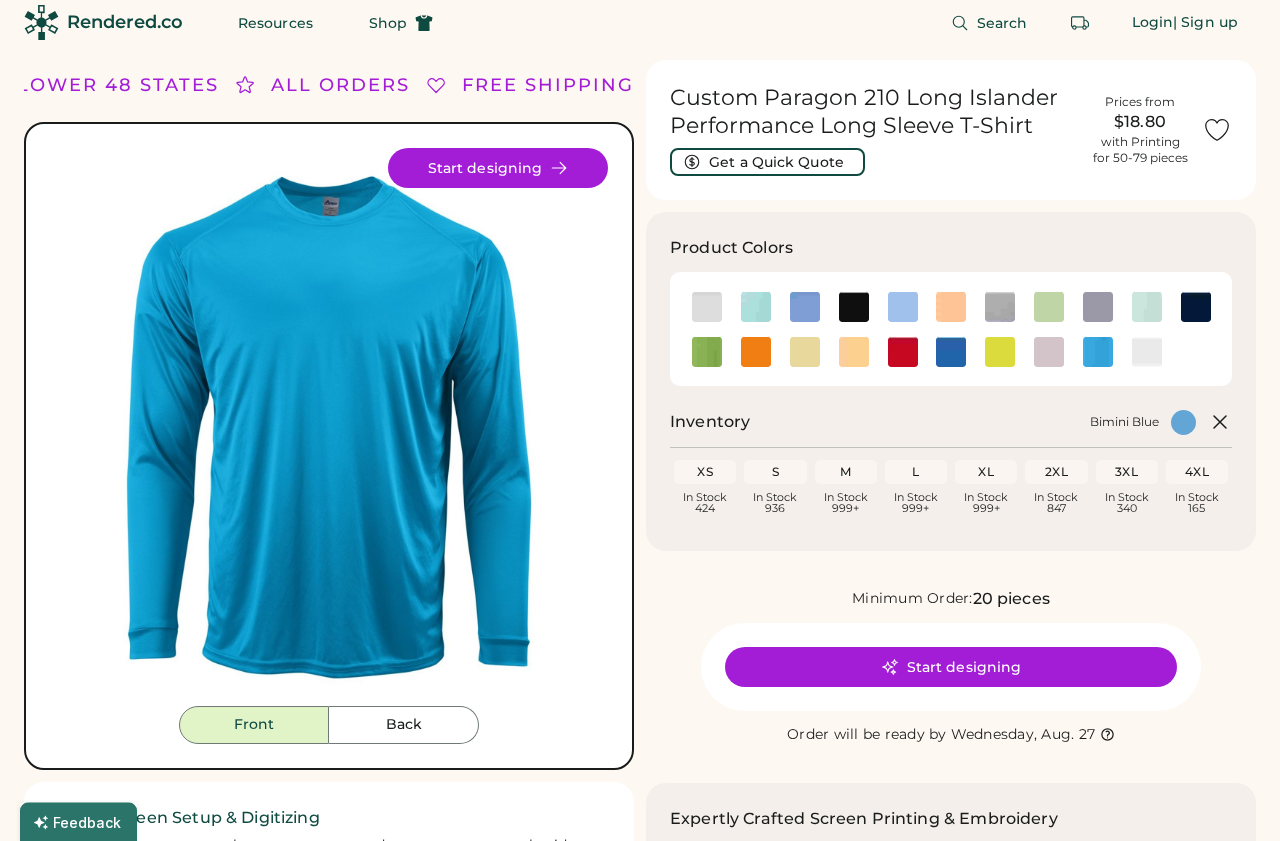 scroll, scrollTop: 0, scrollLeft: 0, axis: both 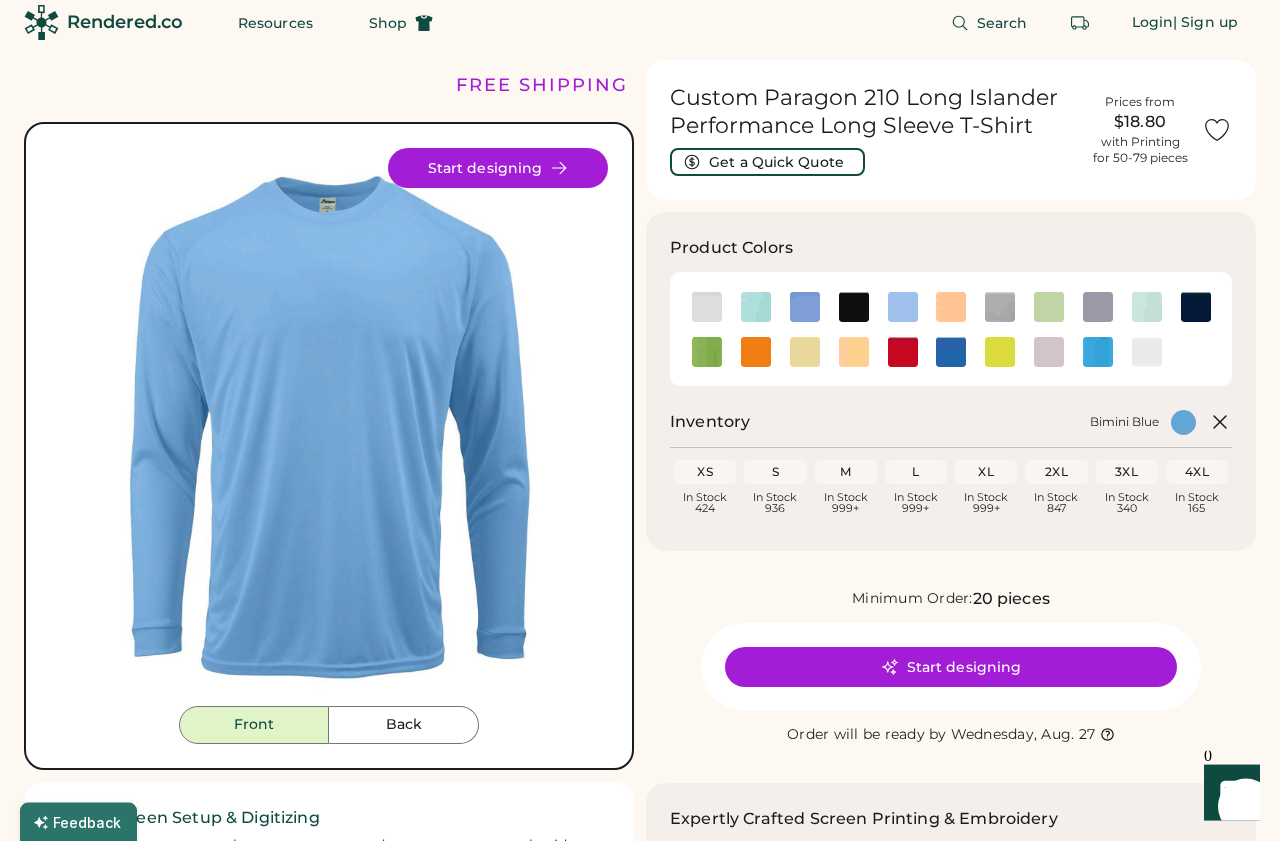 click on "Start designing" at bounding box center (951, 667) 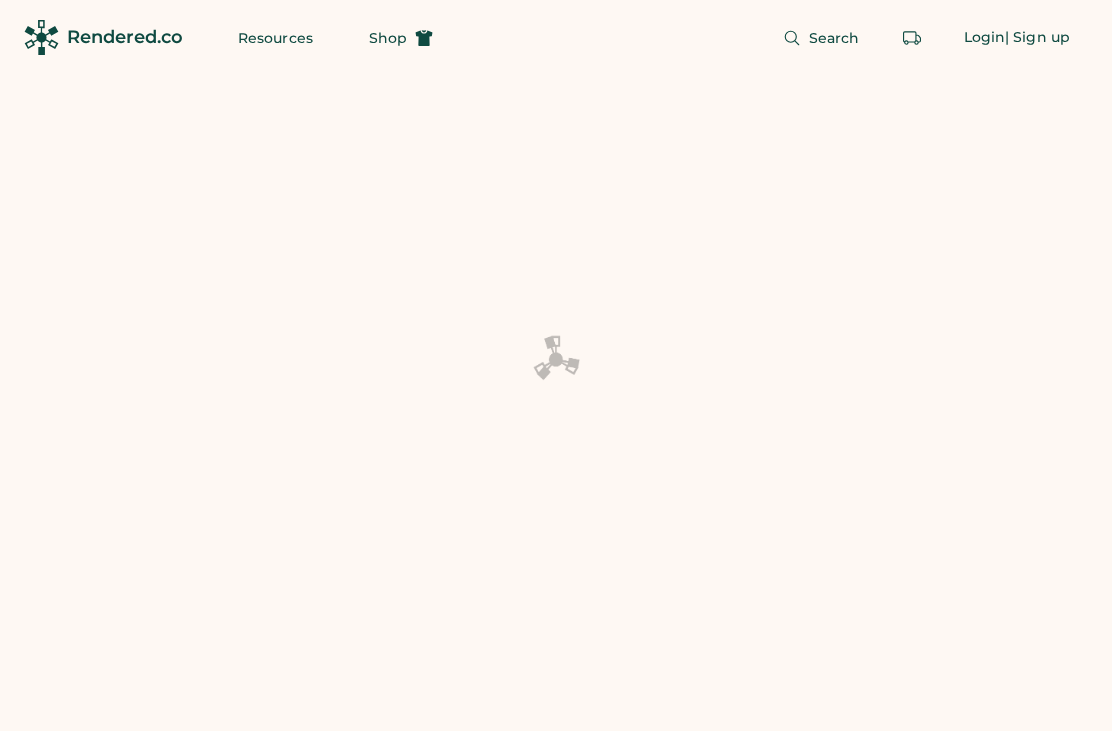 scroll, scrollTop: 0, scrollLeft: 0, axis: both 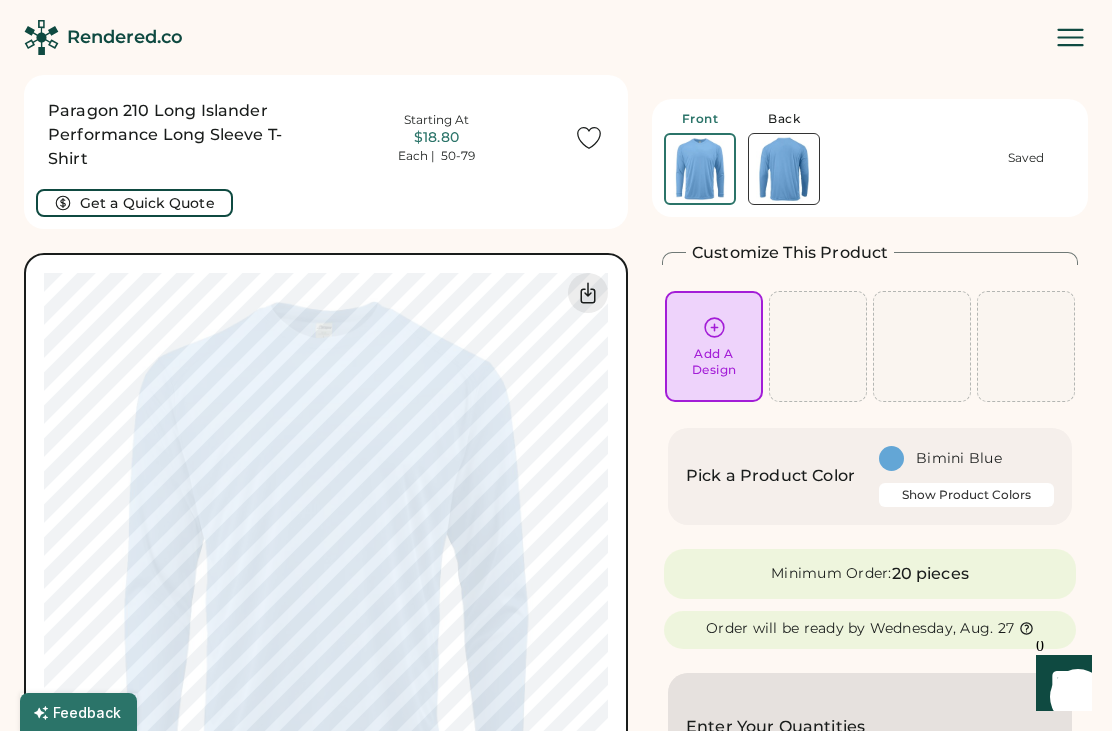 click on "Add A
Design" at bounding box center (714, 362) 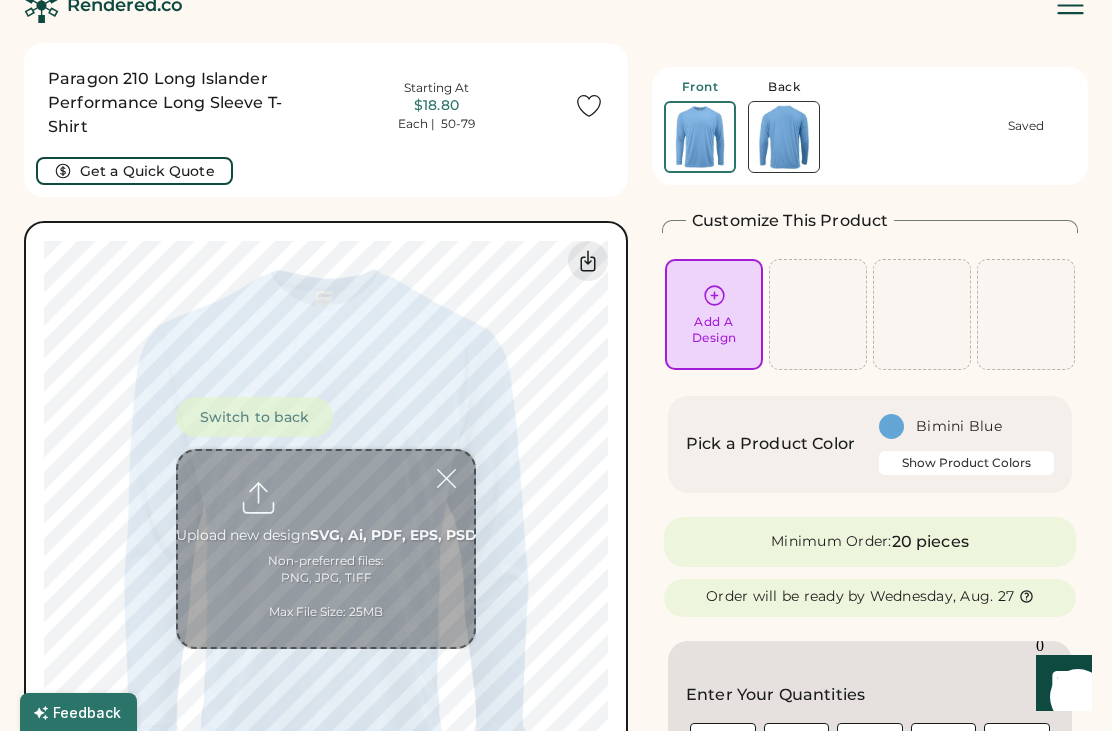 scroll, scrollTop: 75, scrollLeft: 0, axis: vertical 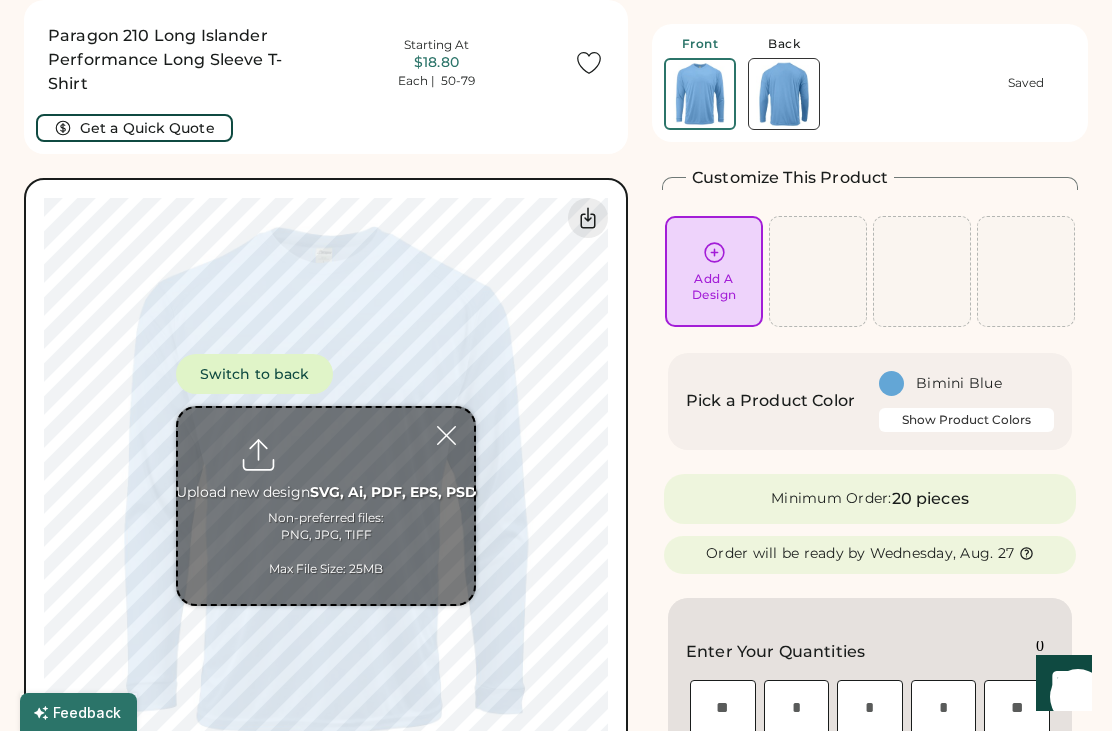 click at bounding box center (326, 506) 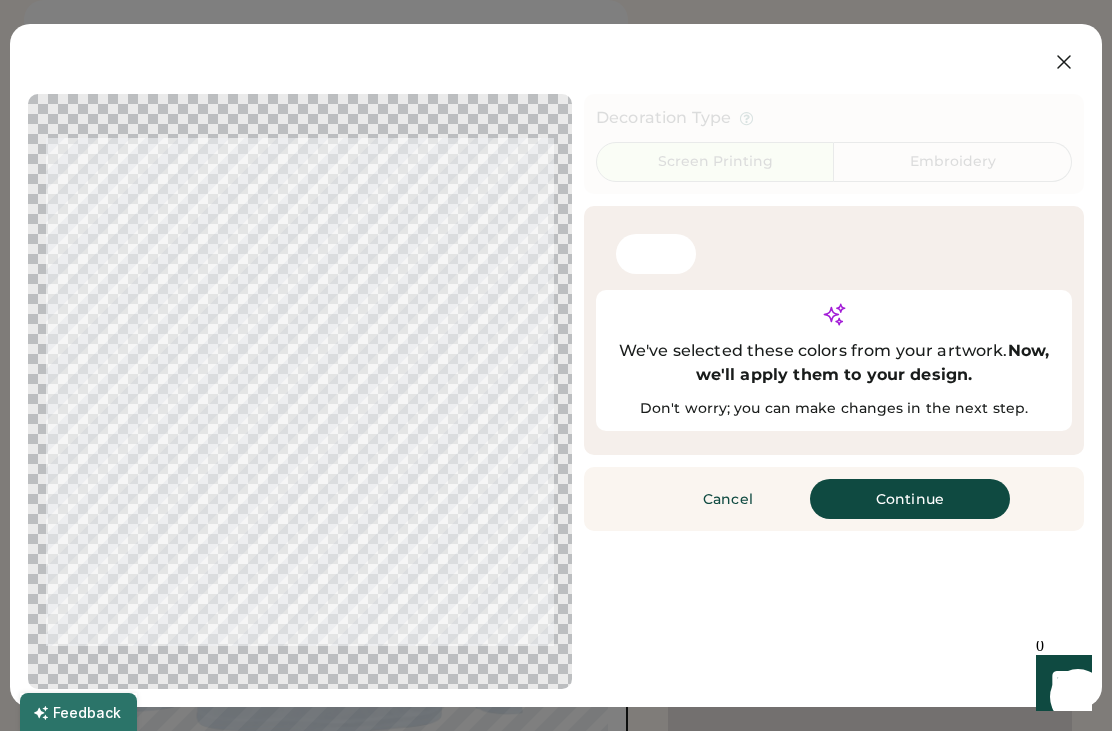 click on "Continue" at bounding box center [910, 499] 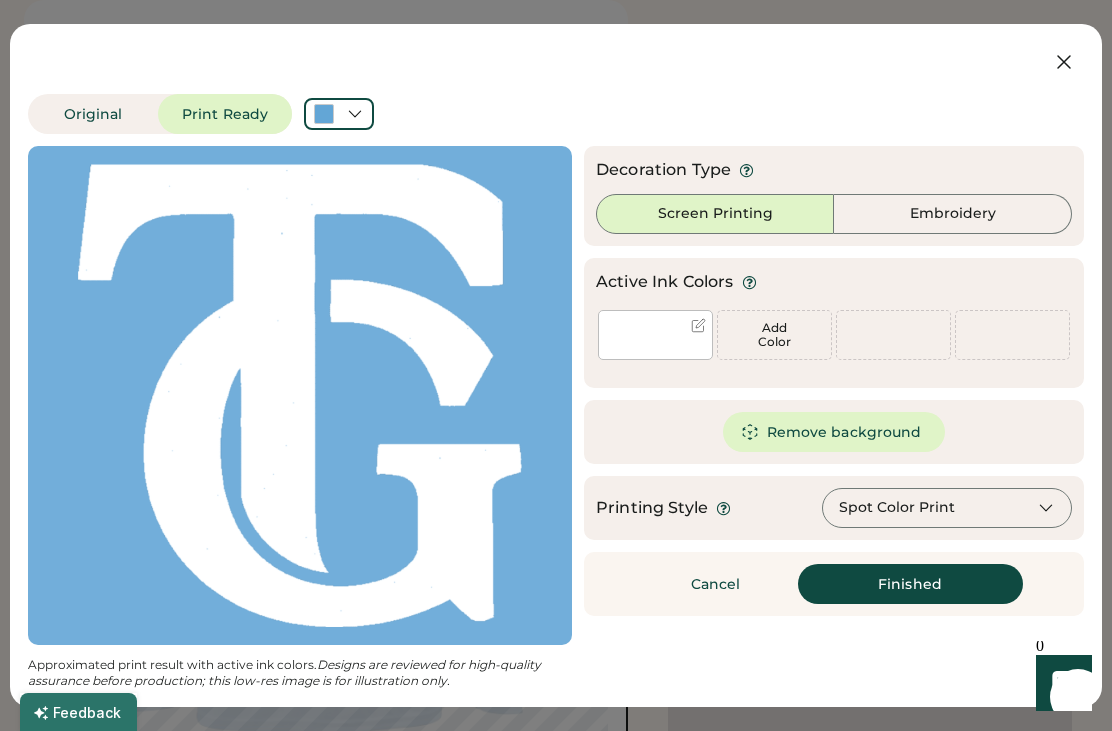 click on "Finished" at bounding box center (910, 584) 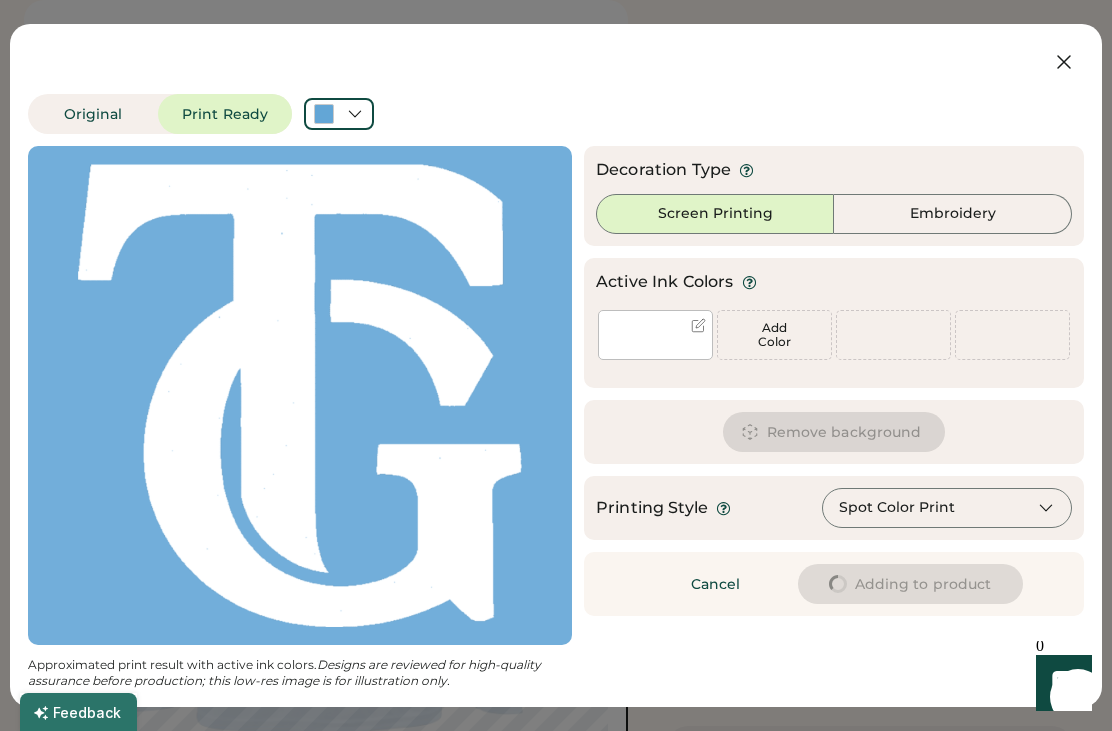 type on "****" 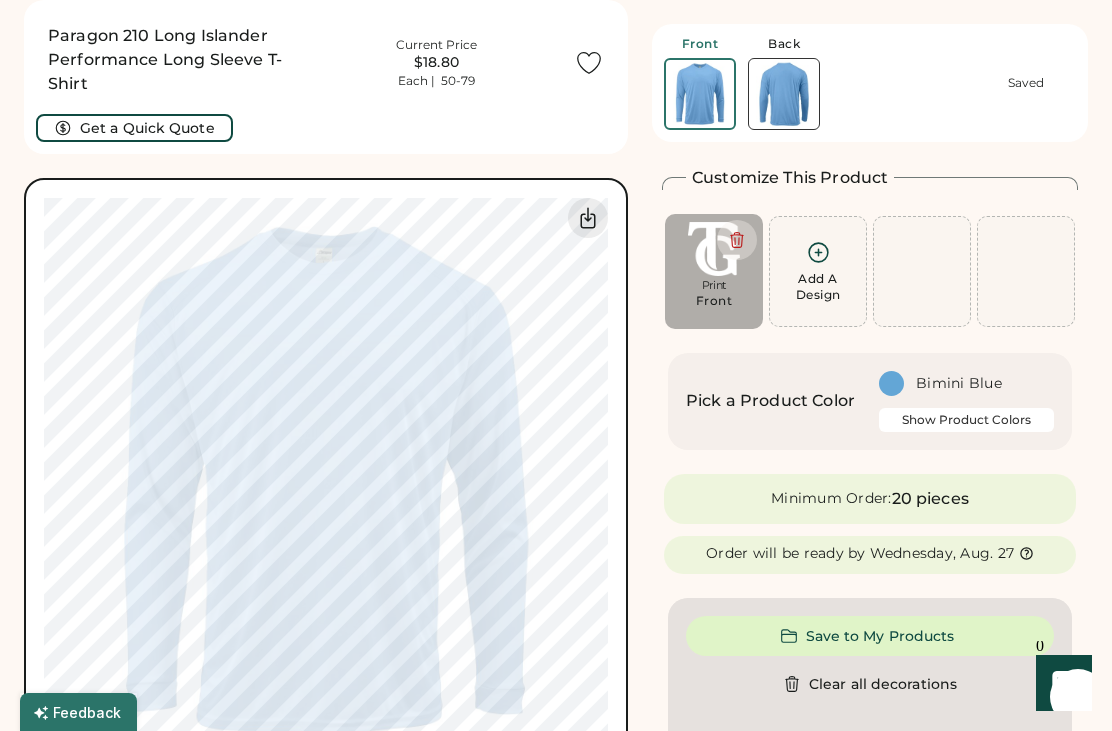 type on "****" 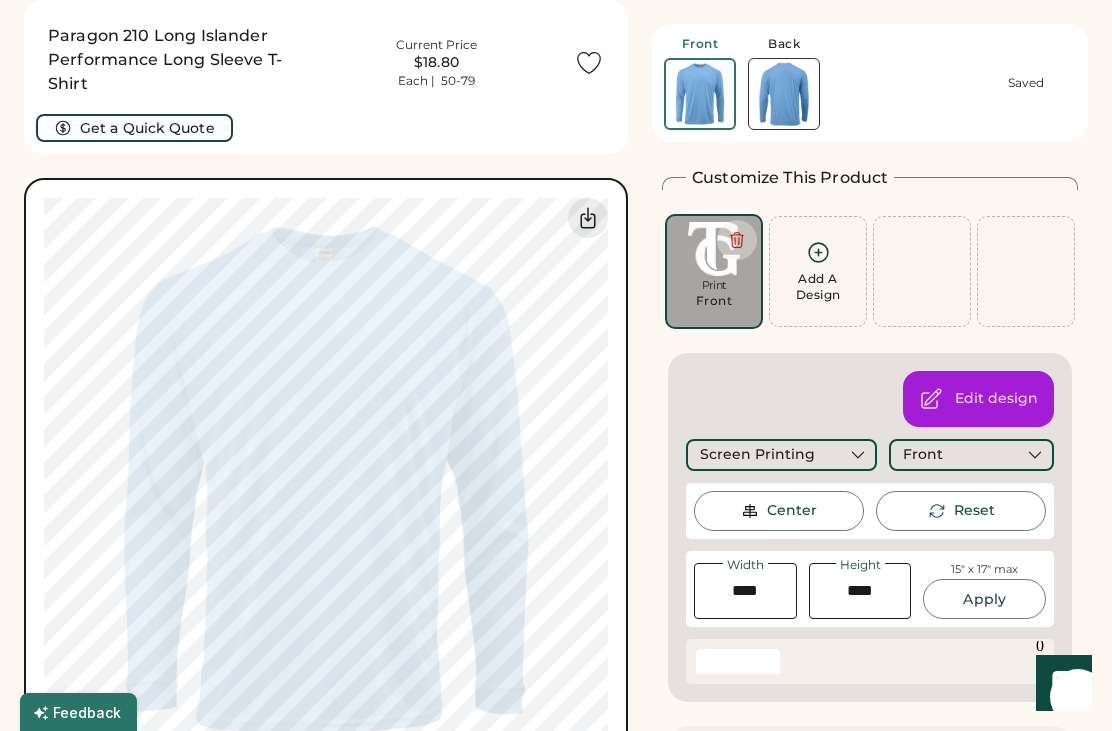 type on "****" 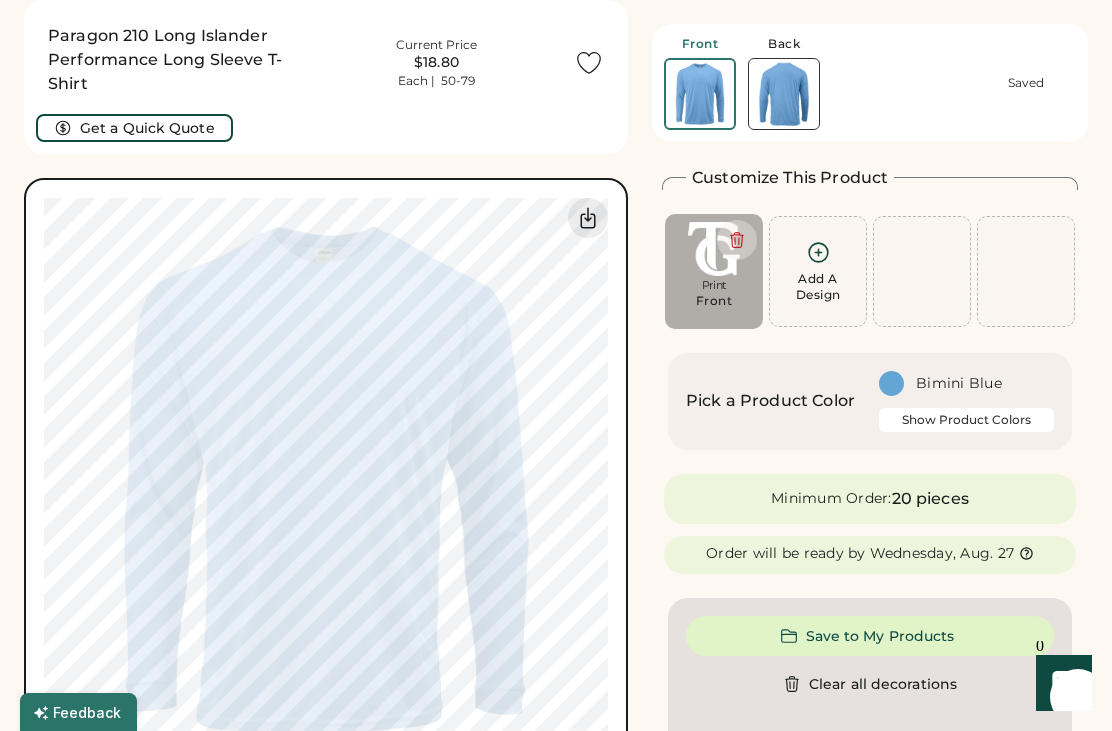 type on "****" 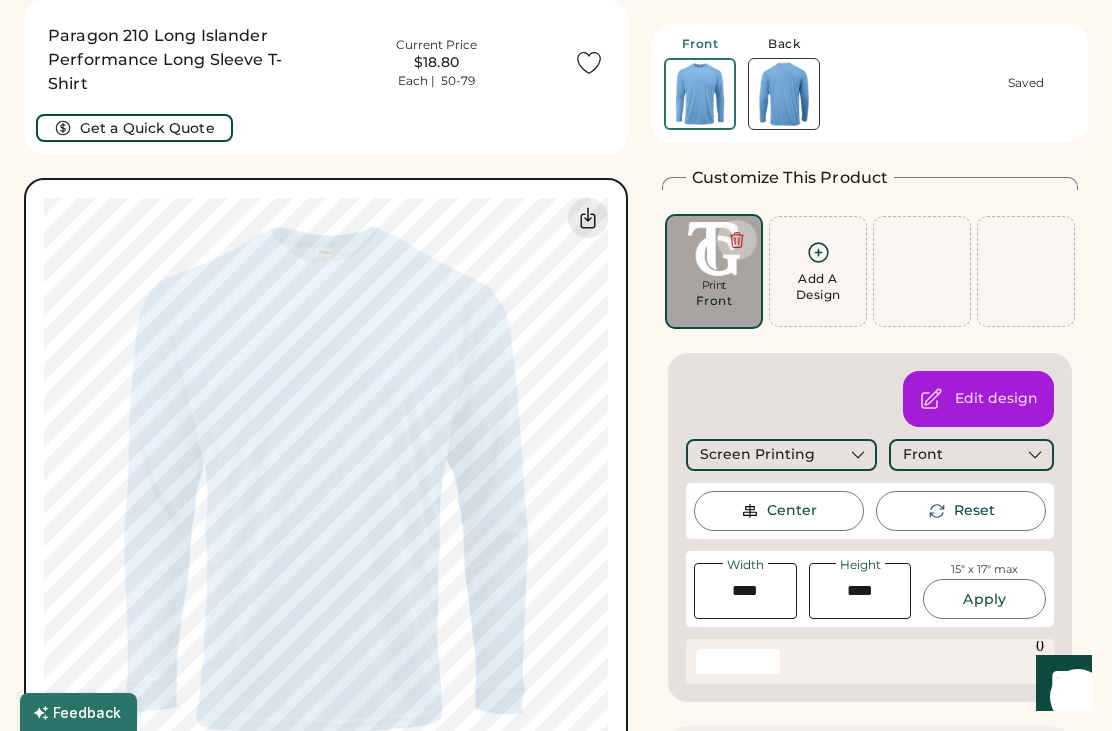 type on "****" 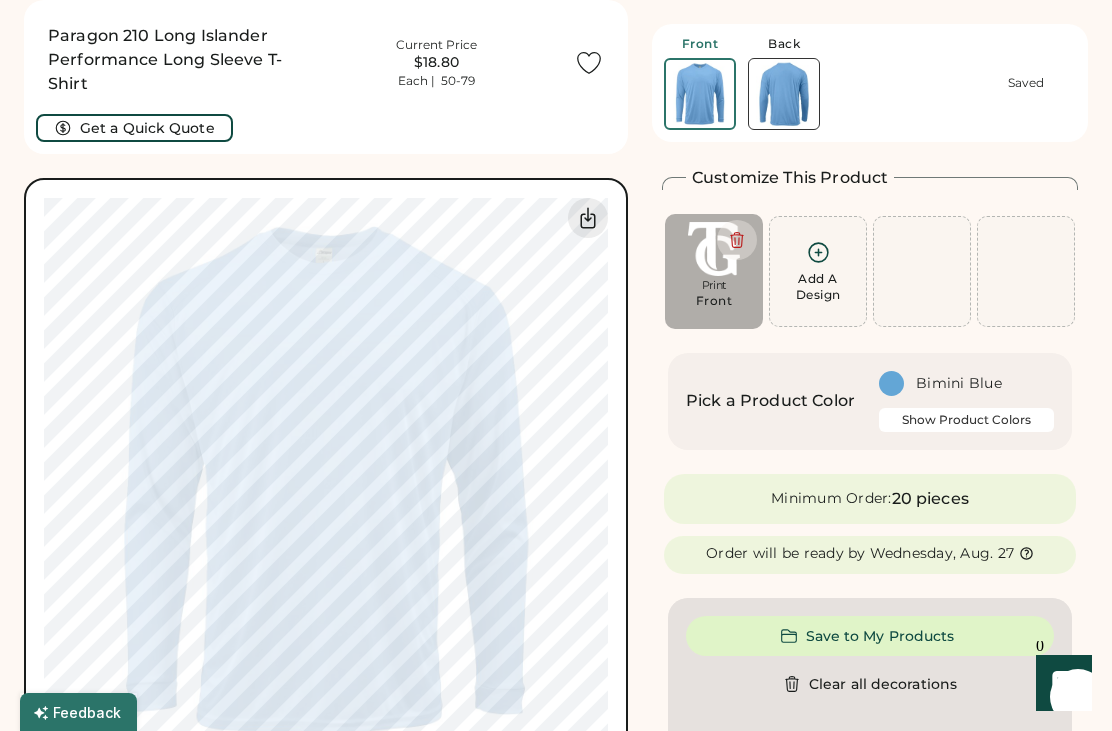type on "****" 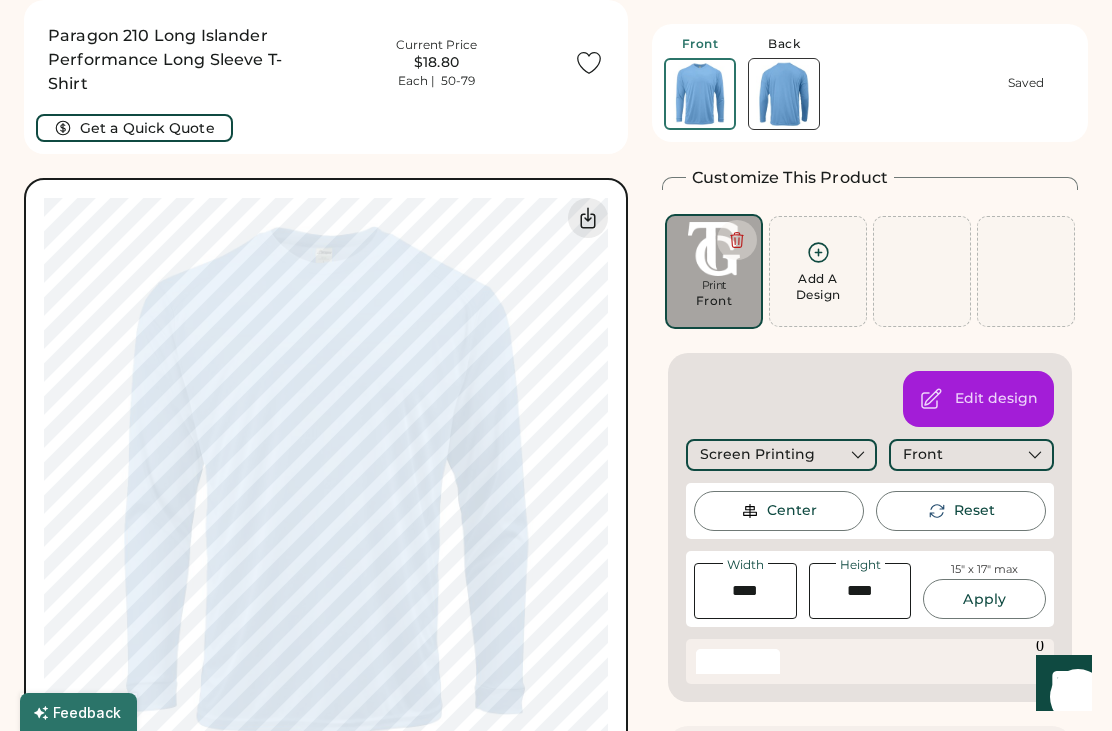type on "****" 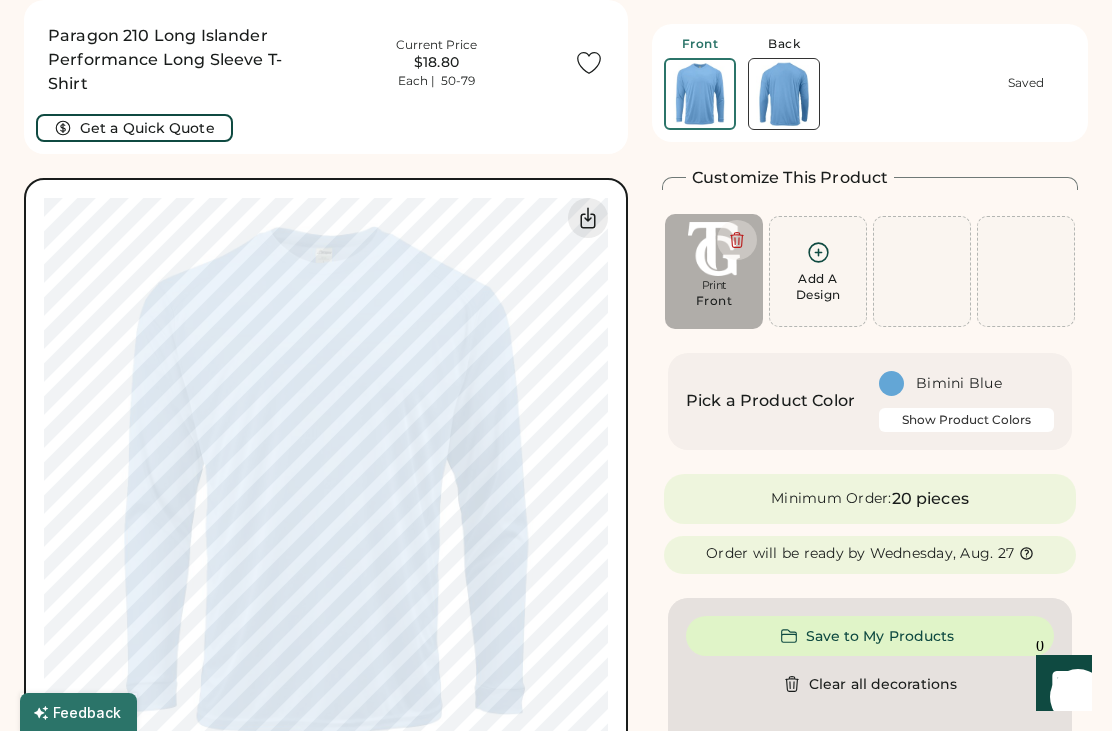 type on "****" 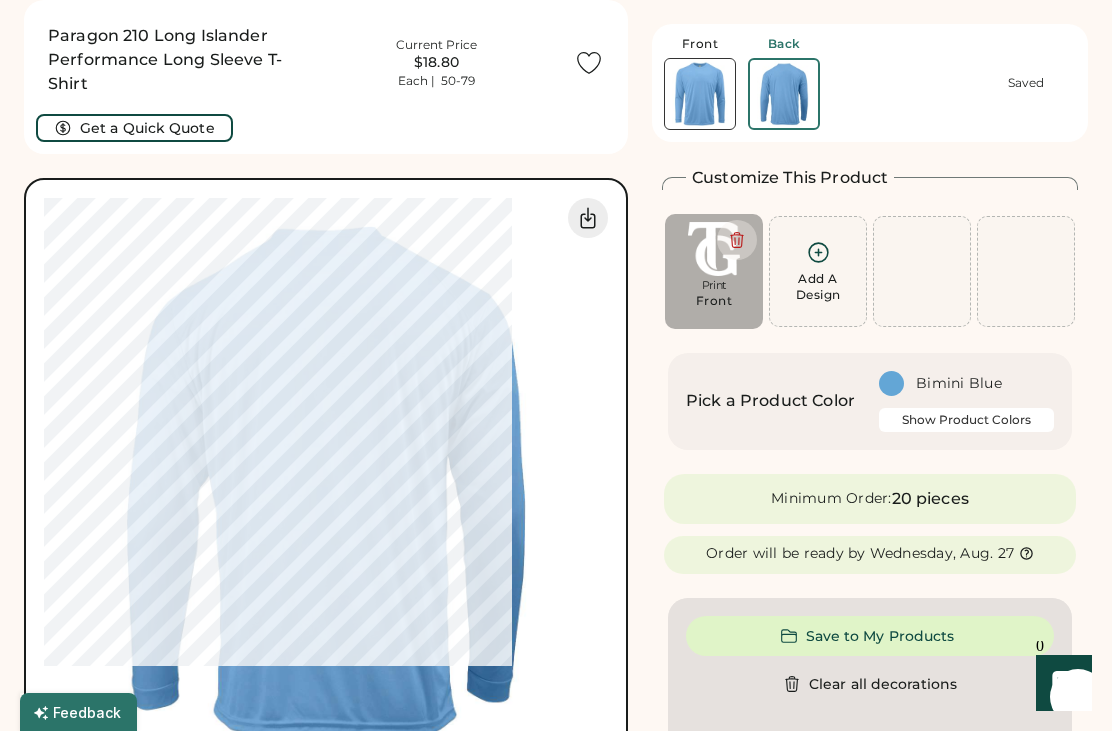 click on "Add A
Design" at bounding box center (818, 287) 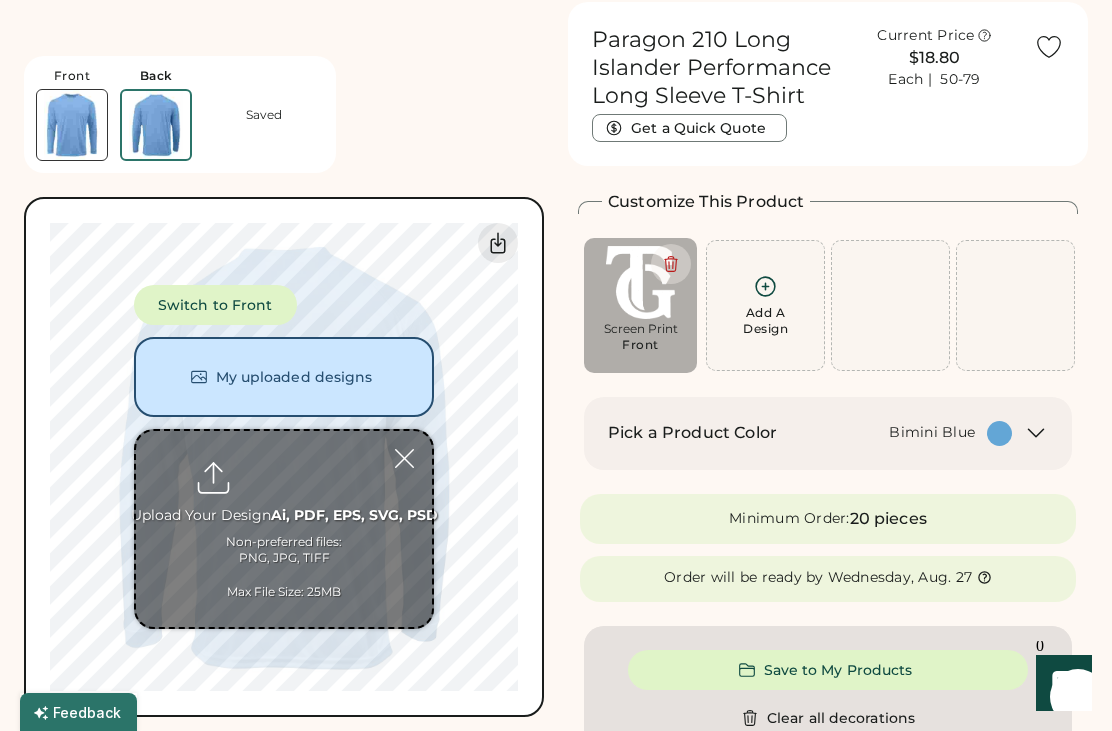 scroll, scrollTop: 0, scrollLeft: 0, axis: both 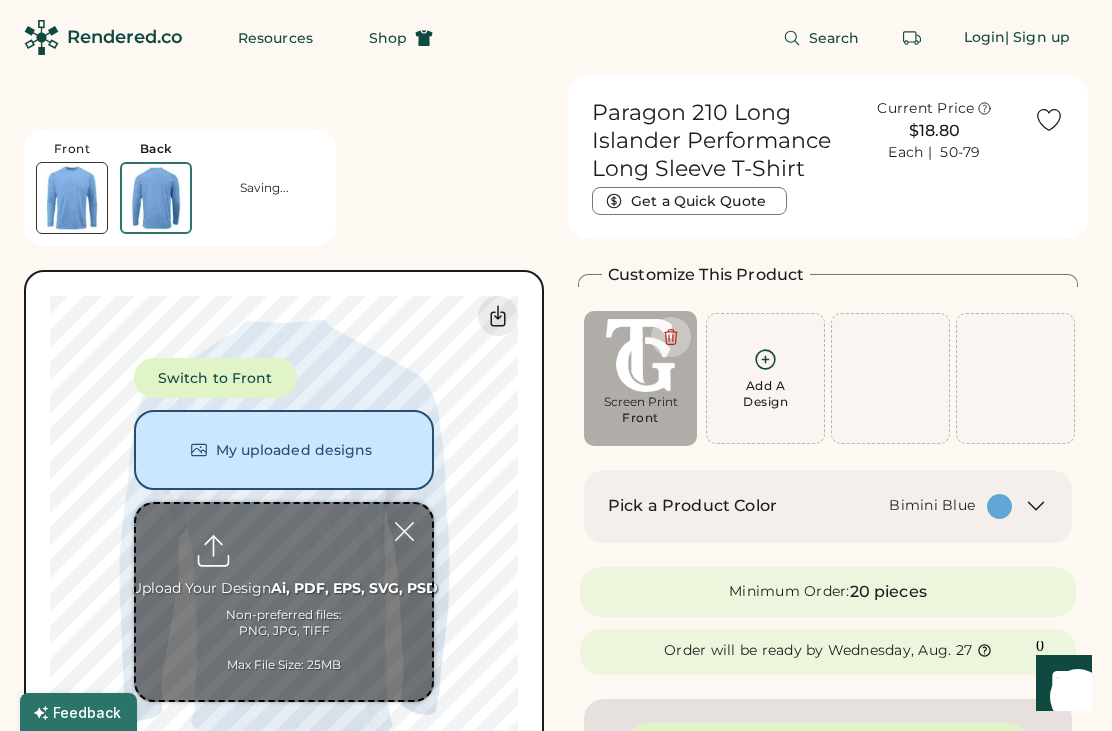 click at bounding box center [284, 602] 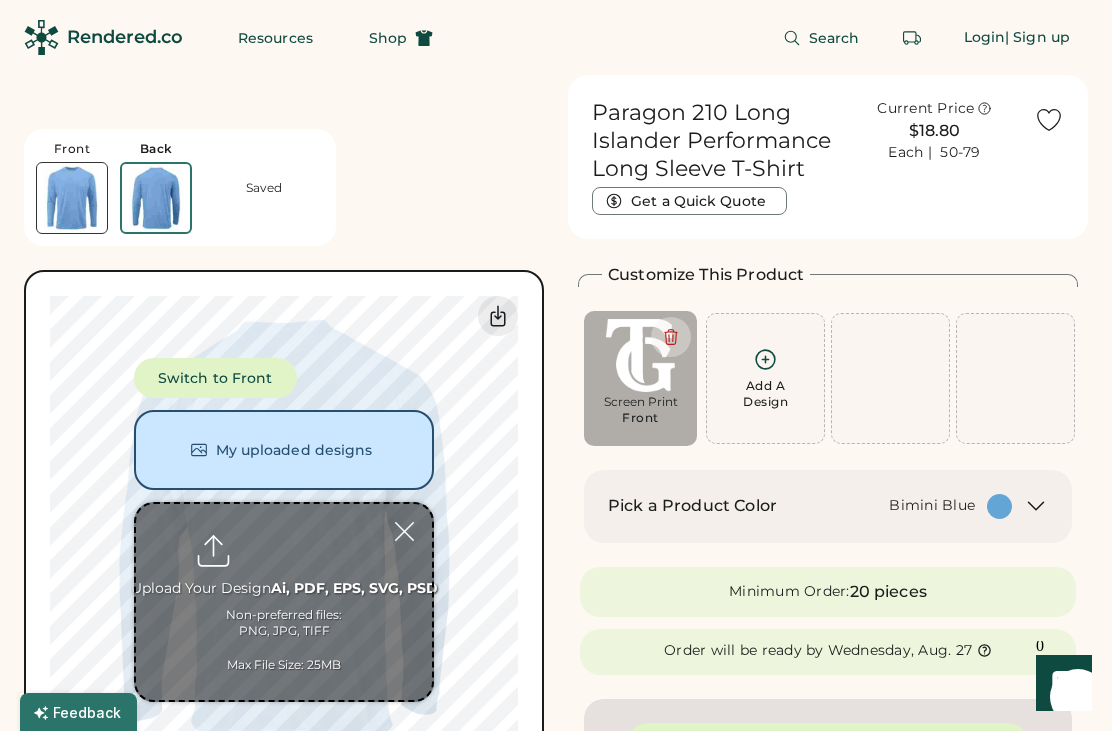 click on "Screen Print" at bounding box center [640, 402] 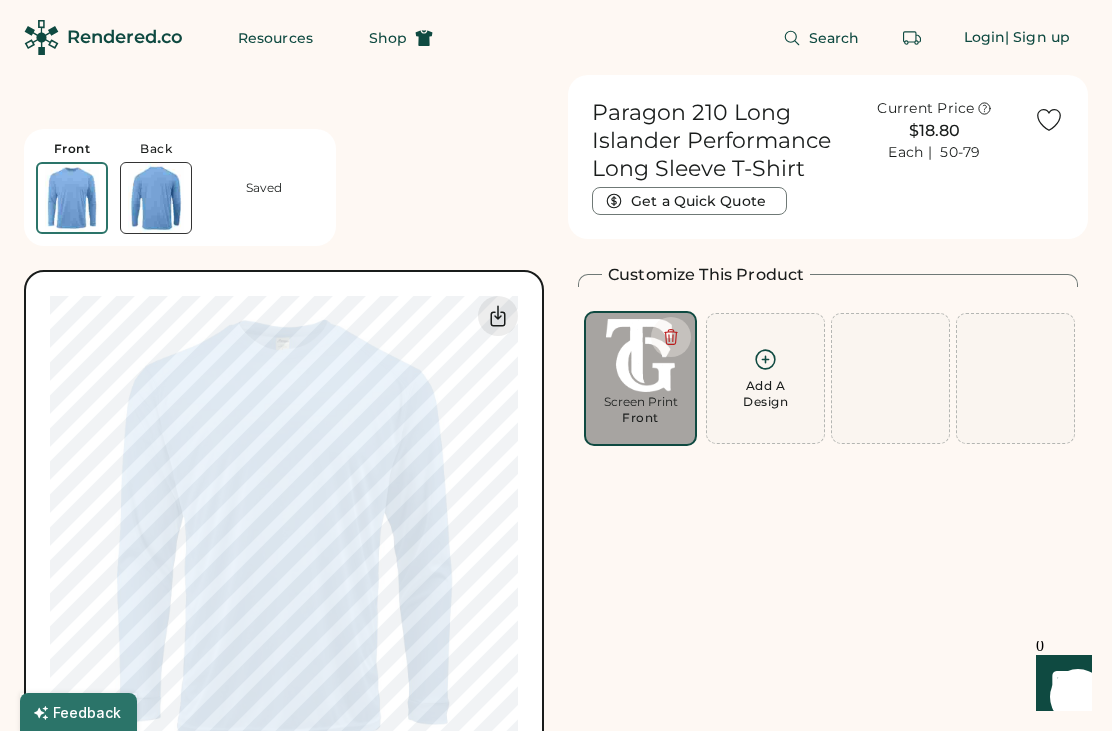 type on "****" 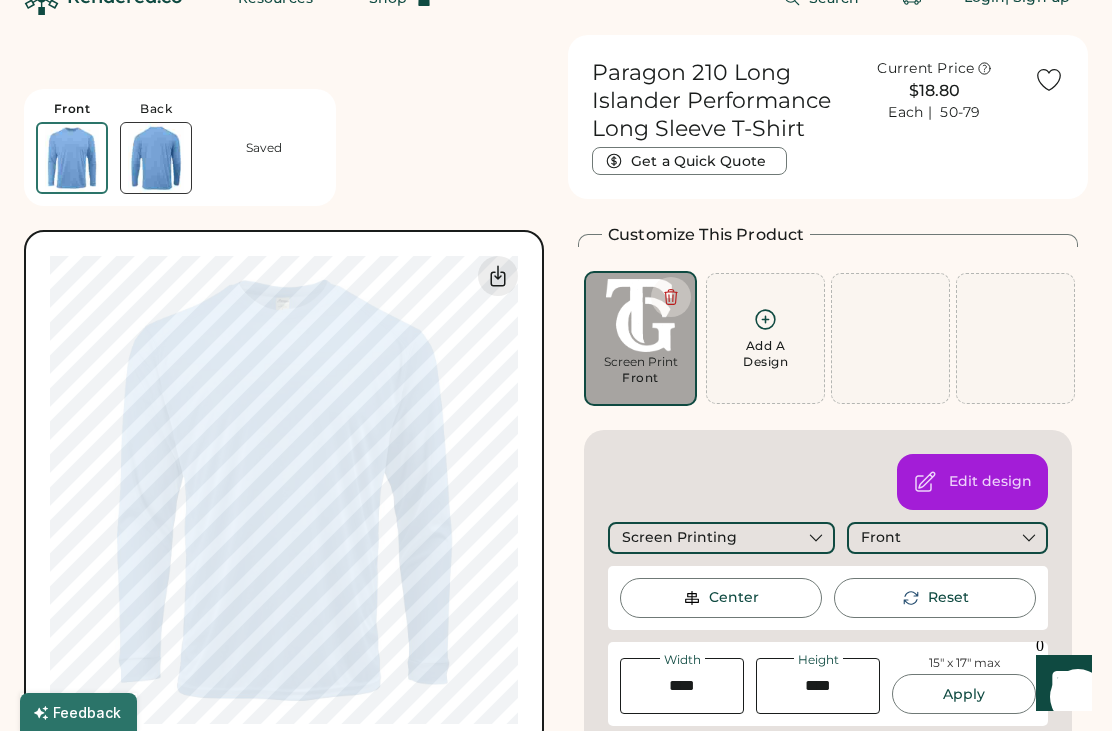 click at bounding box center [156, 158] 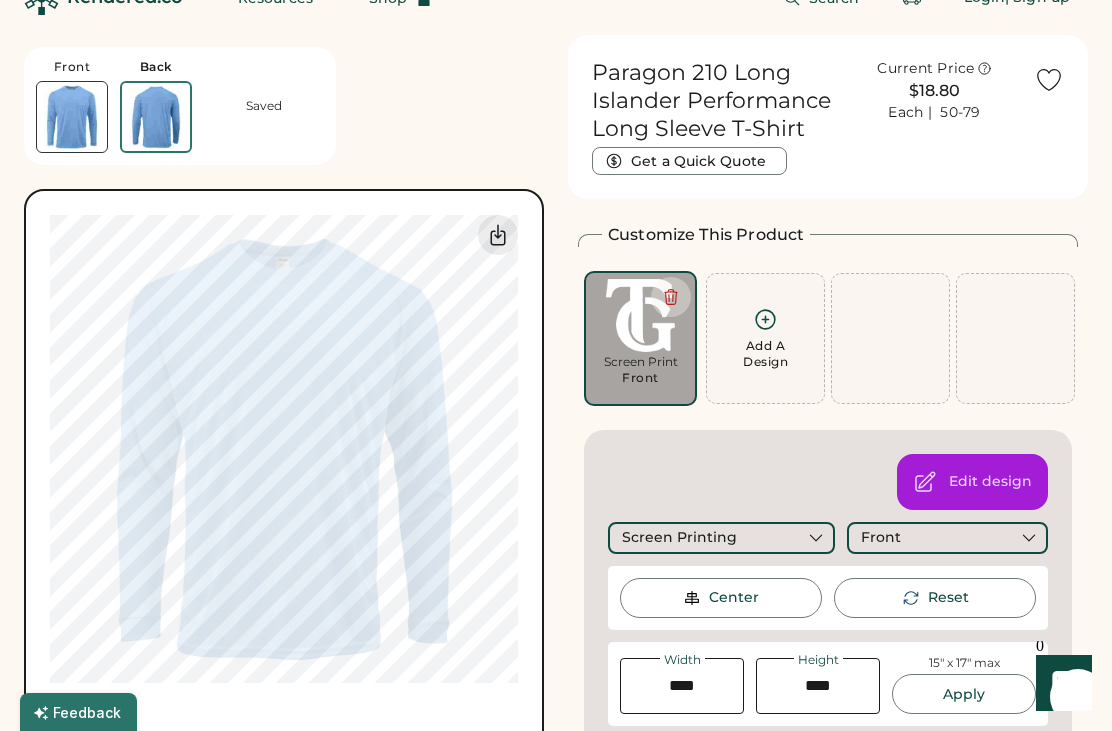 type on "****" 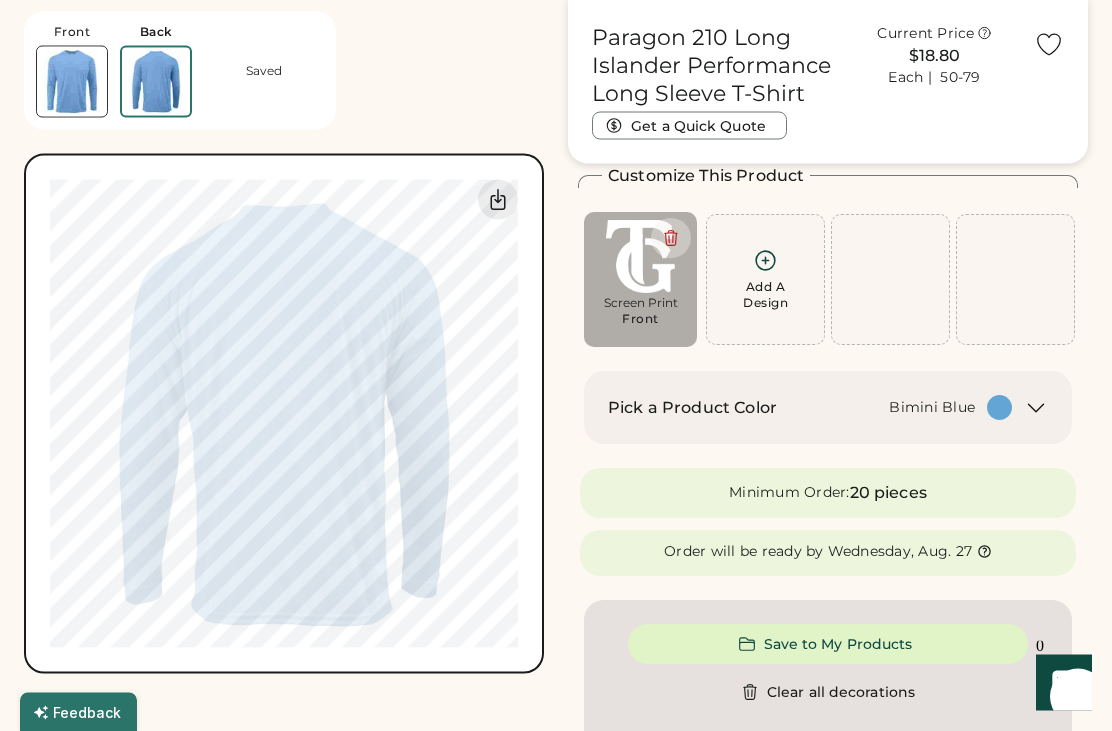 scroll, scrollTop: 95, scrollLeft: 0, axis: vertical 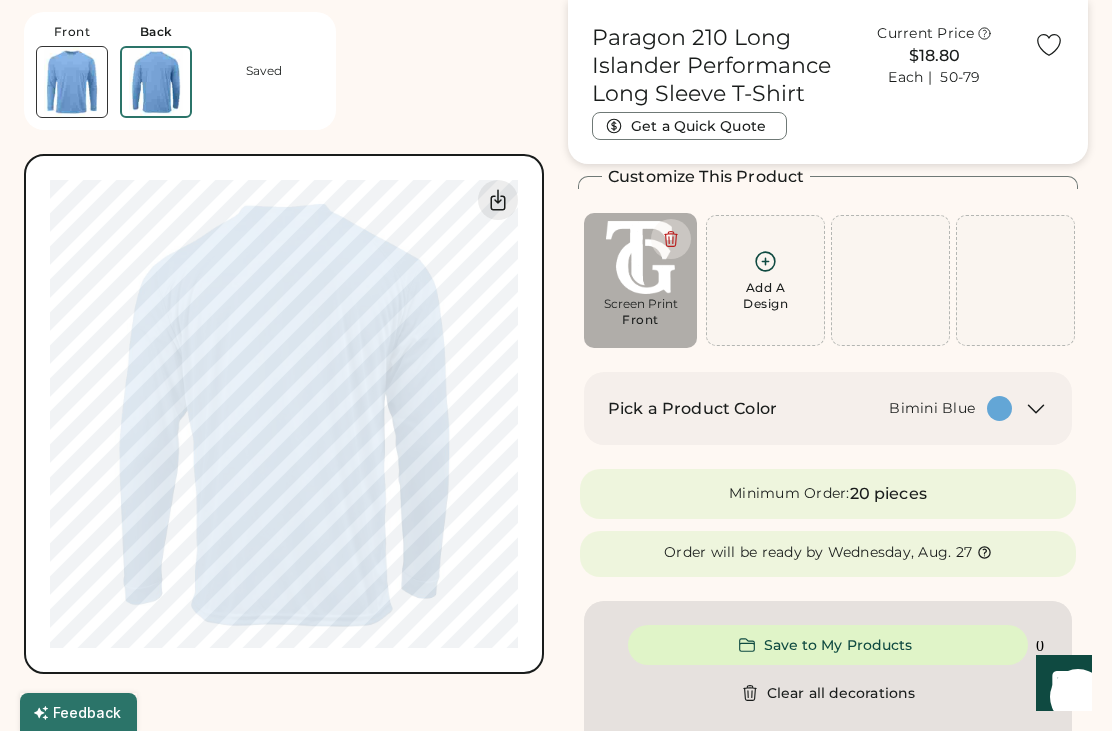 click on "Add A
Design" at bounding box center [765, 296] 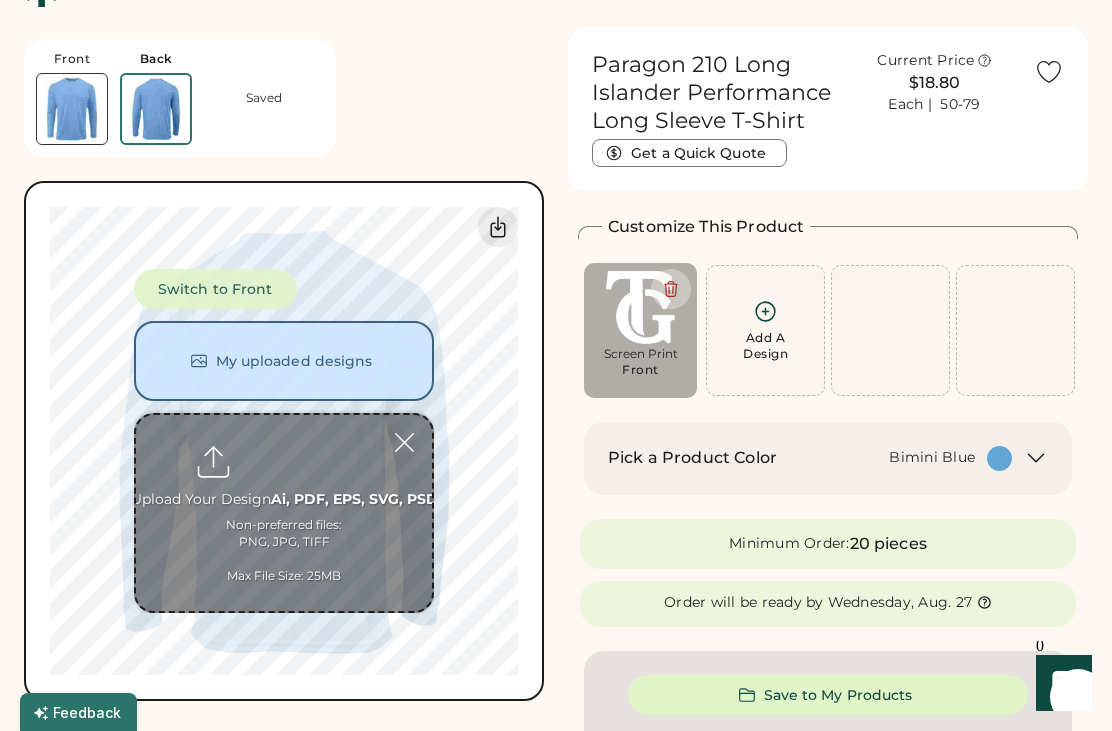 scroll, scrollTop: 37, scrollLeft: 0, axis: vertical 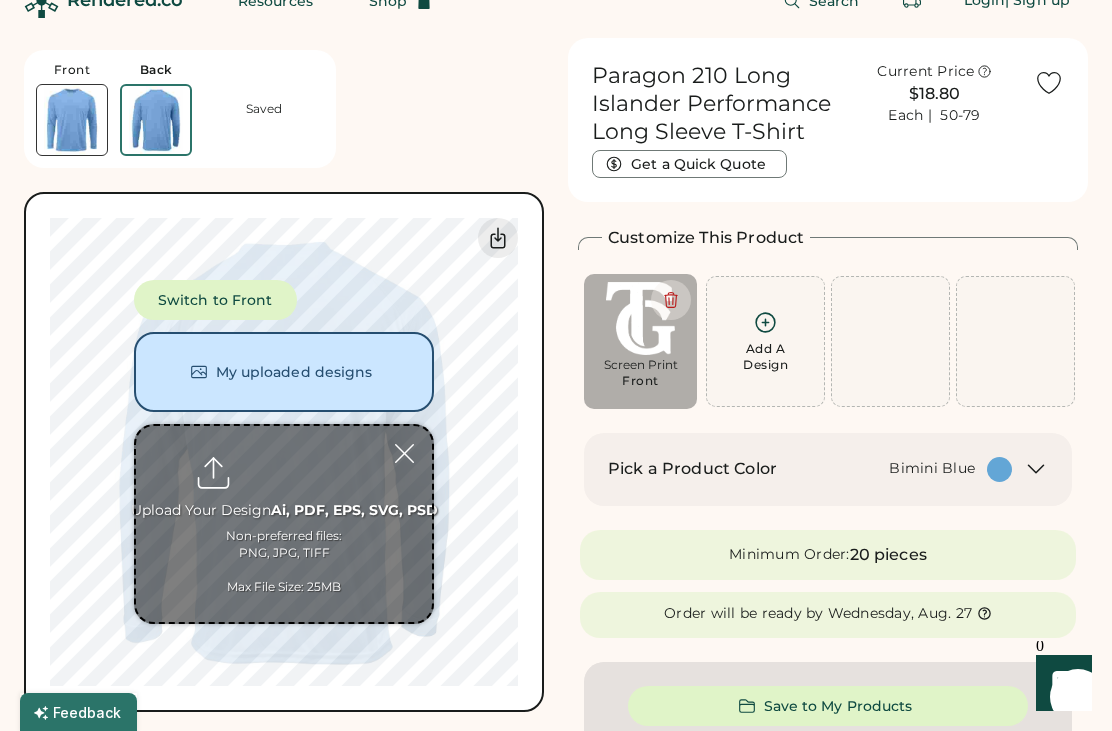 click at bounding box center (284, 524) 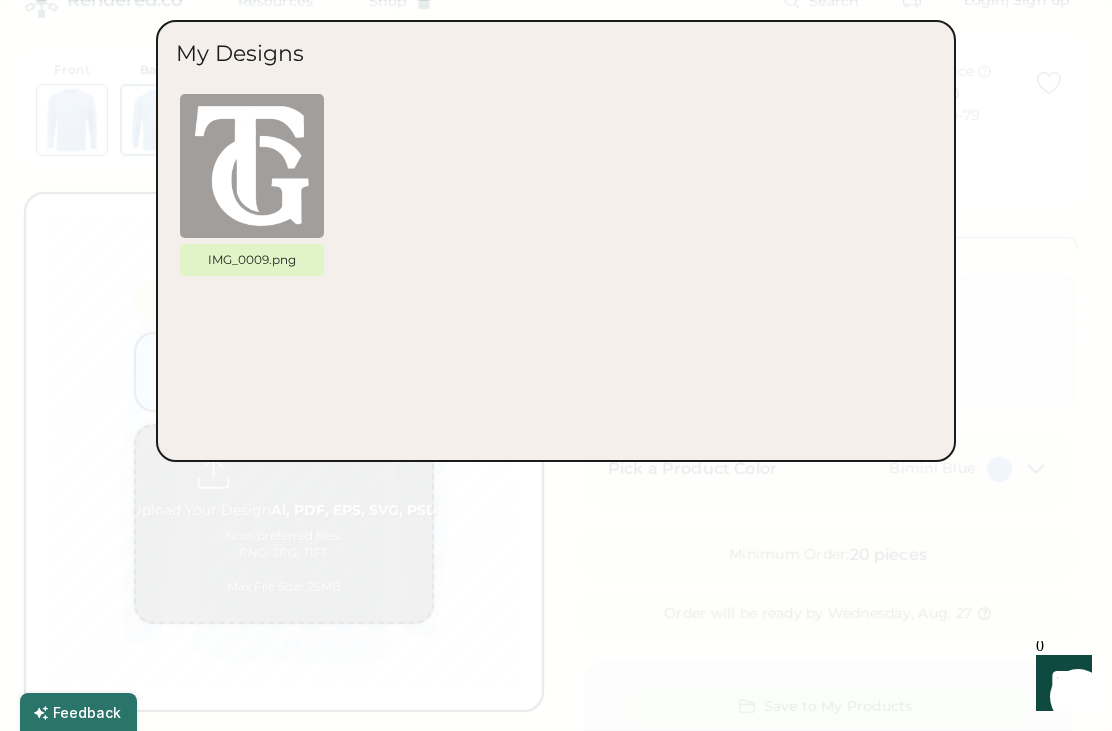 click at bounding box center (252, 166) 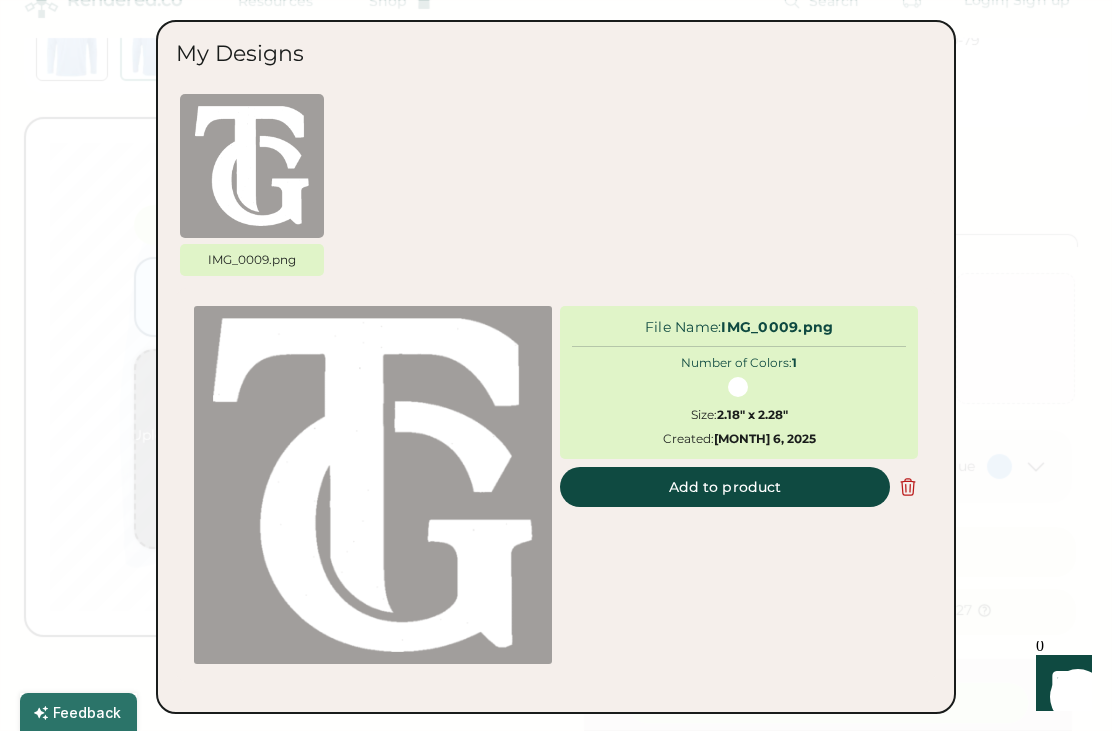 scroll, scrollTop: 87, scrollLeft: 0, axis: vertical 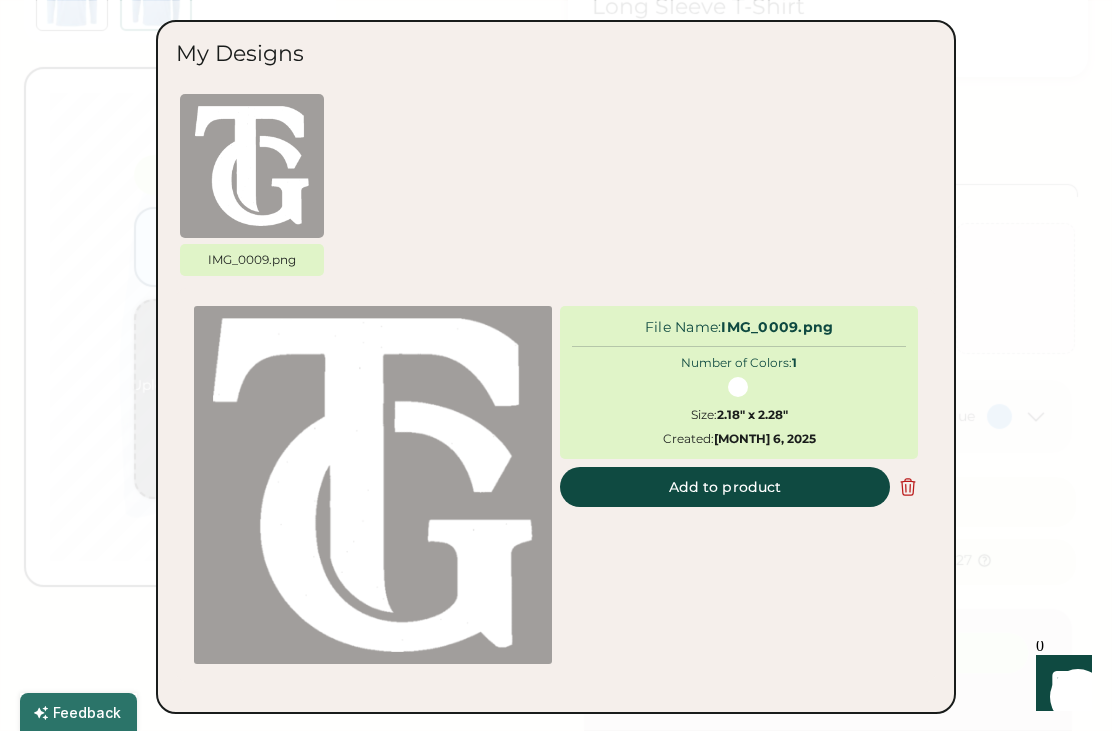 click on "Add to product" at bounding box center [725, 487] 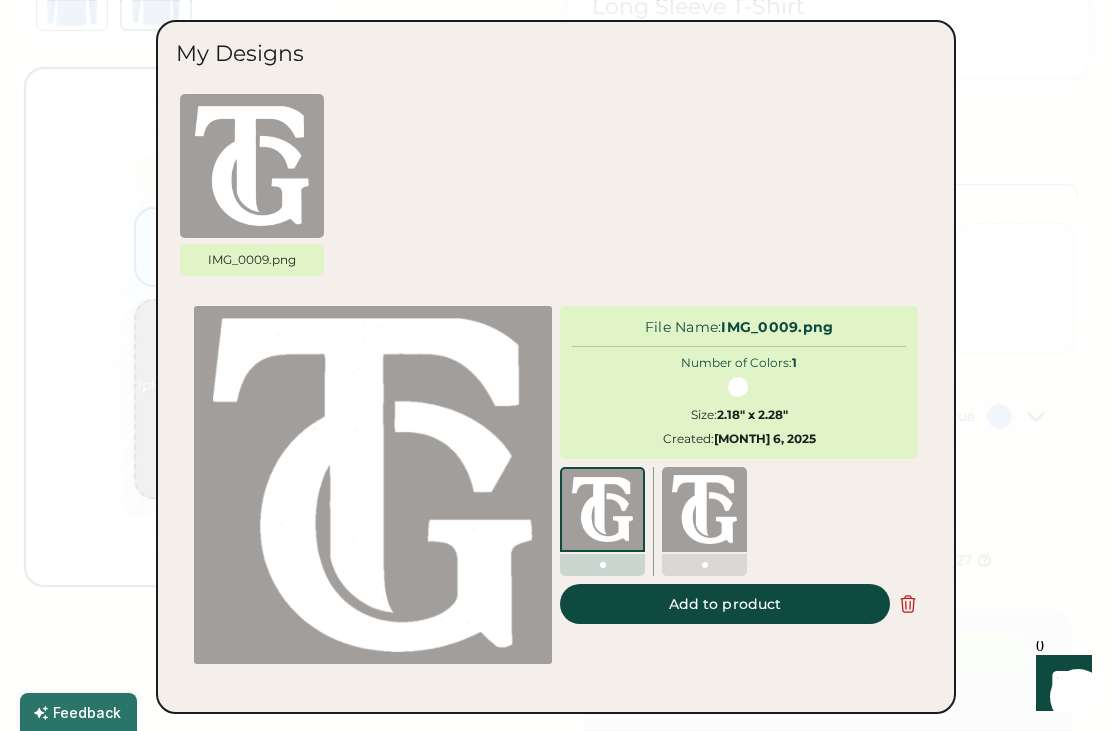 type on "****" 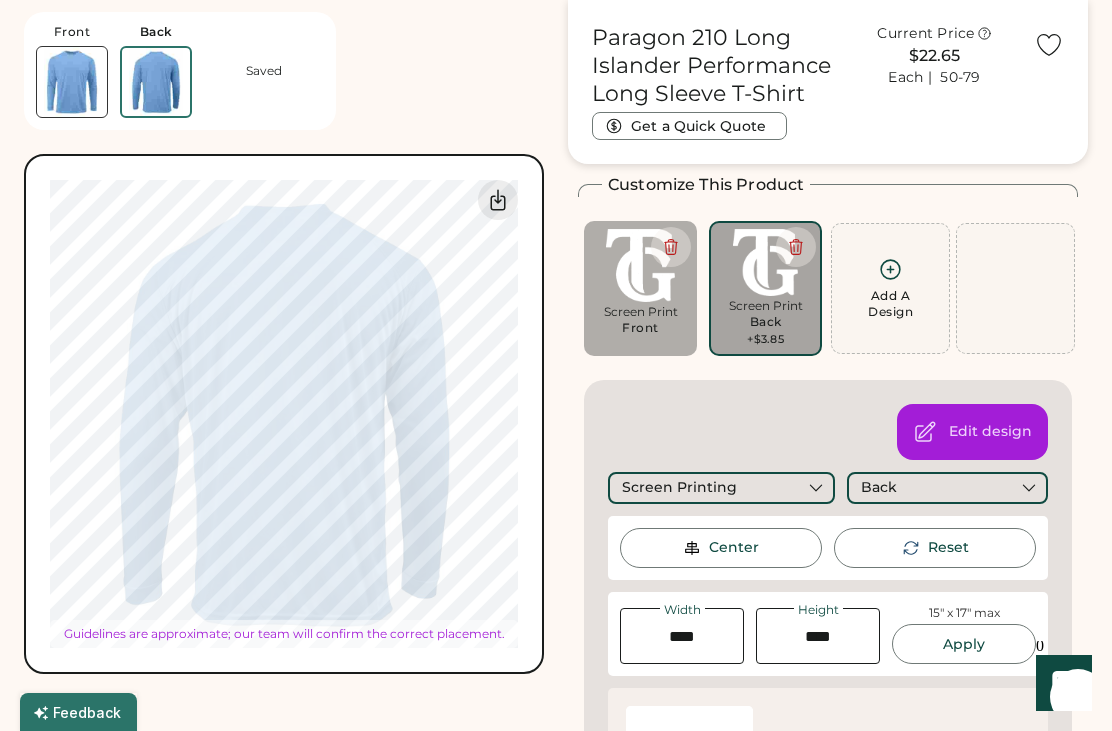 type on "****" 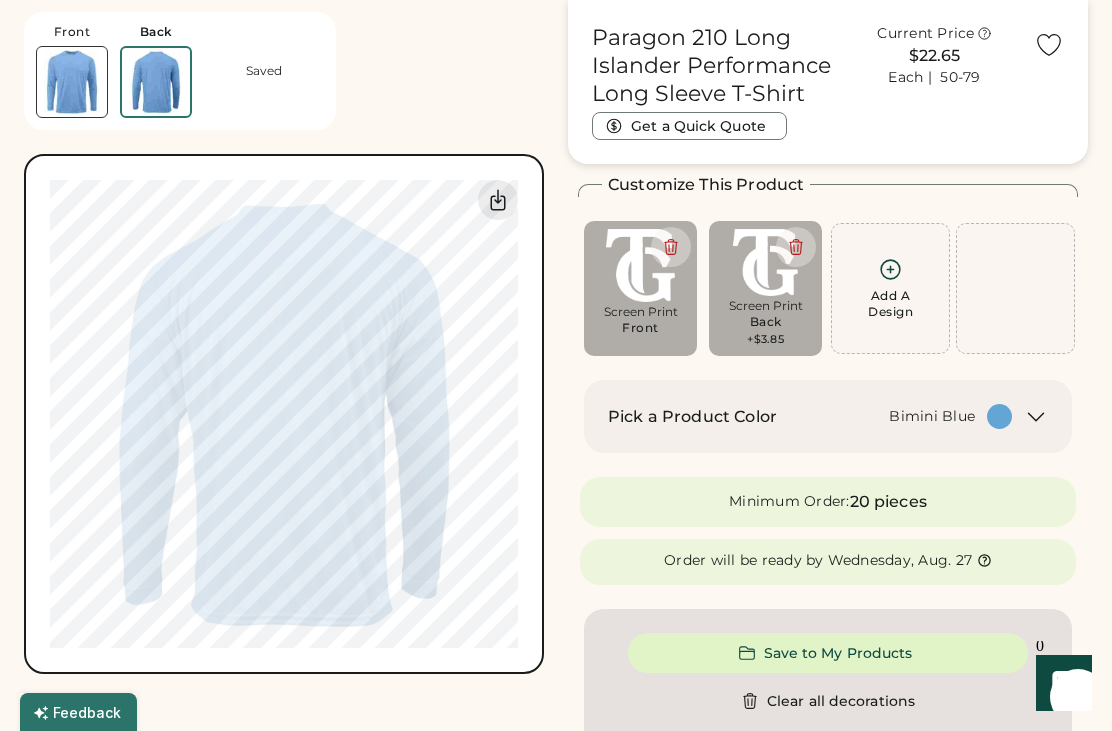 type on "****" 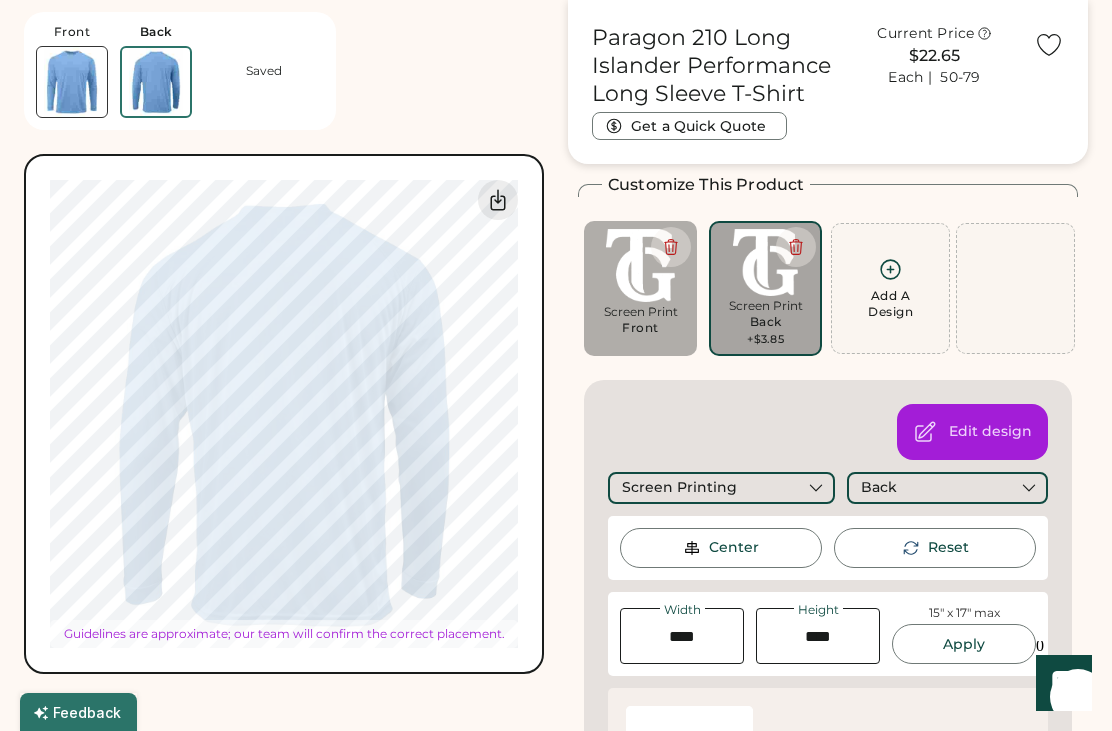 type on "****" 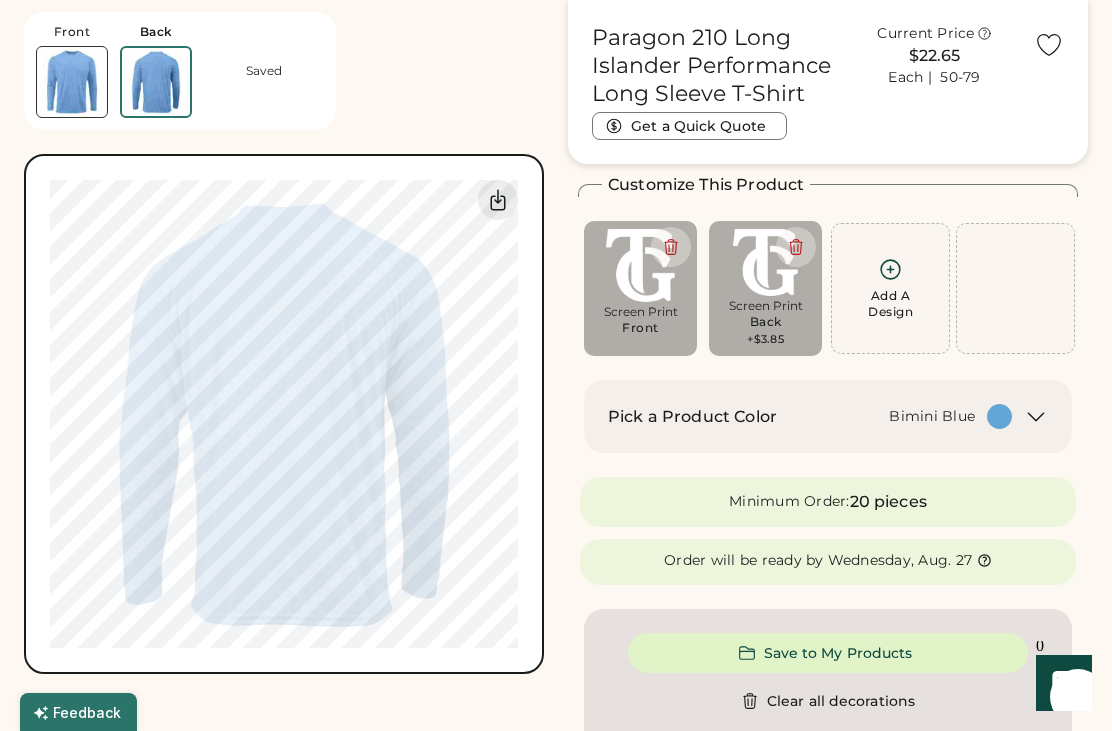 click on "Add A
Design" at bounding box center (890, 288) 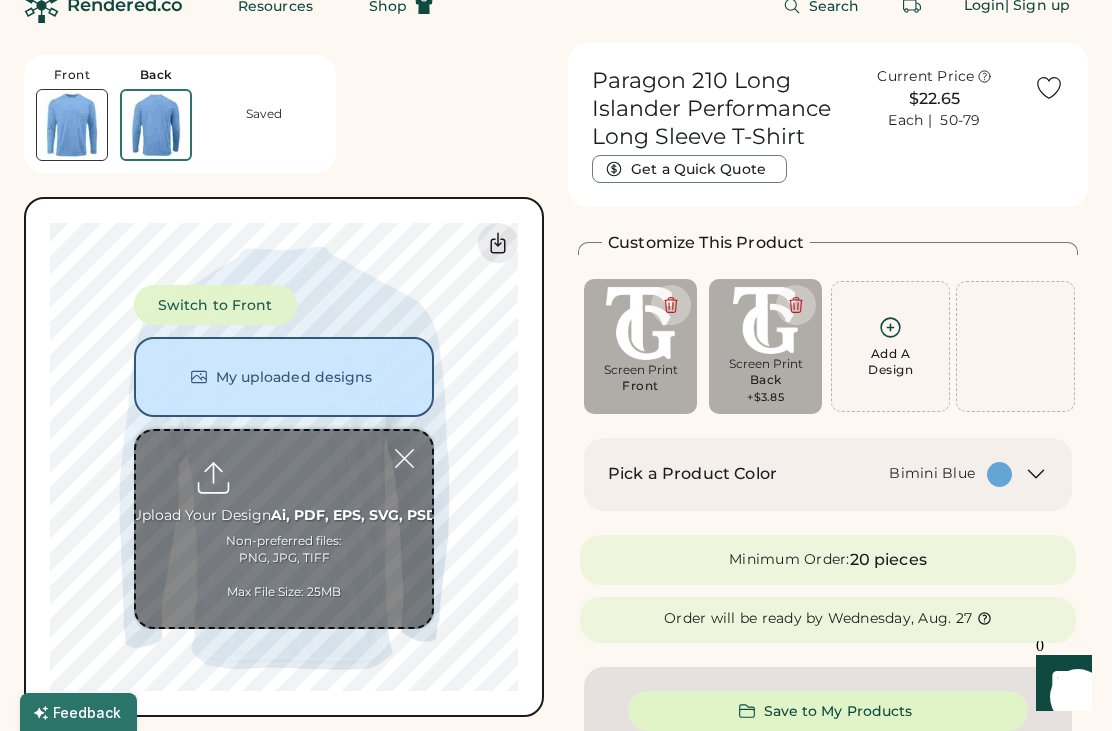 scroll, scrollTop: 29, scrollLeft: 0, axis: vertical 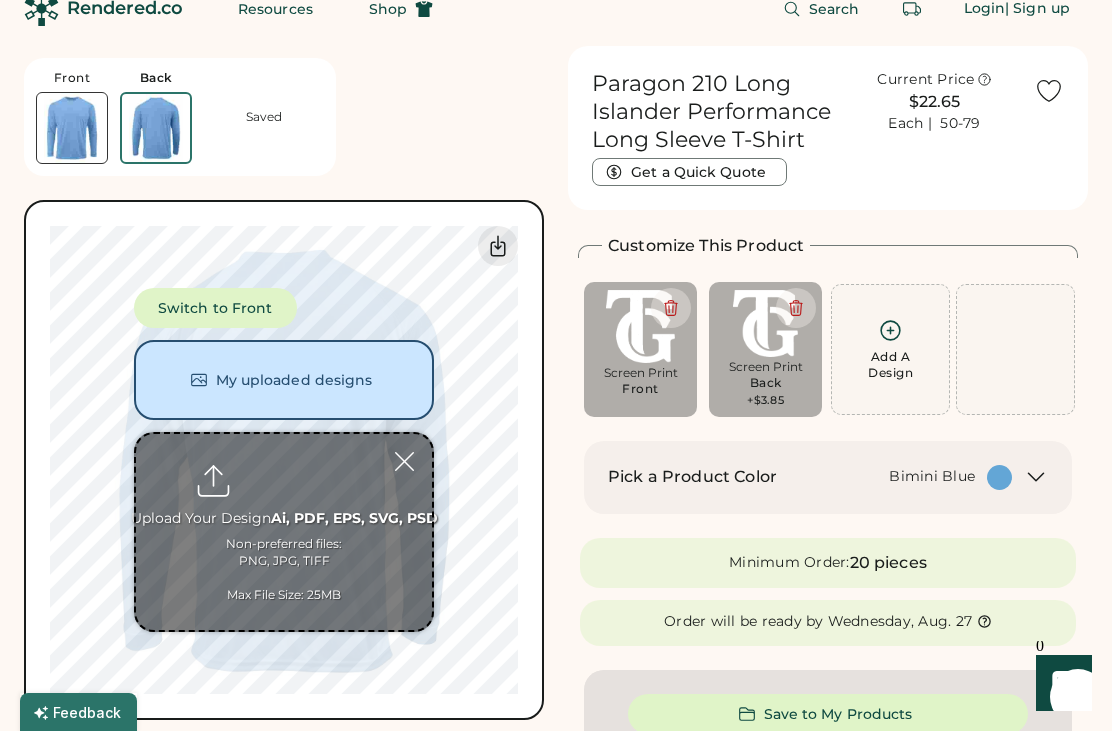 click at bounding box center (284, 532) 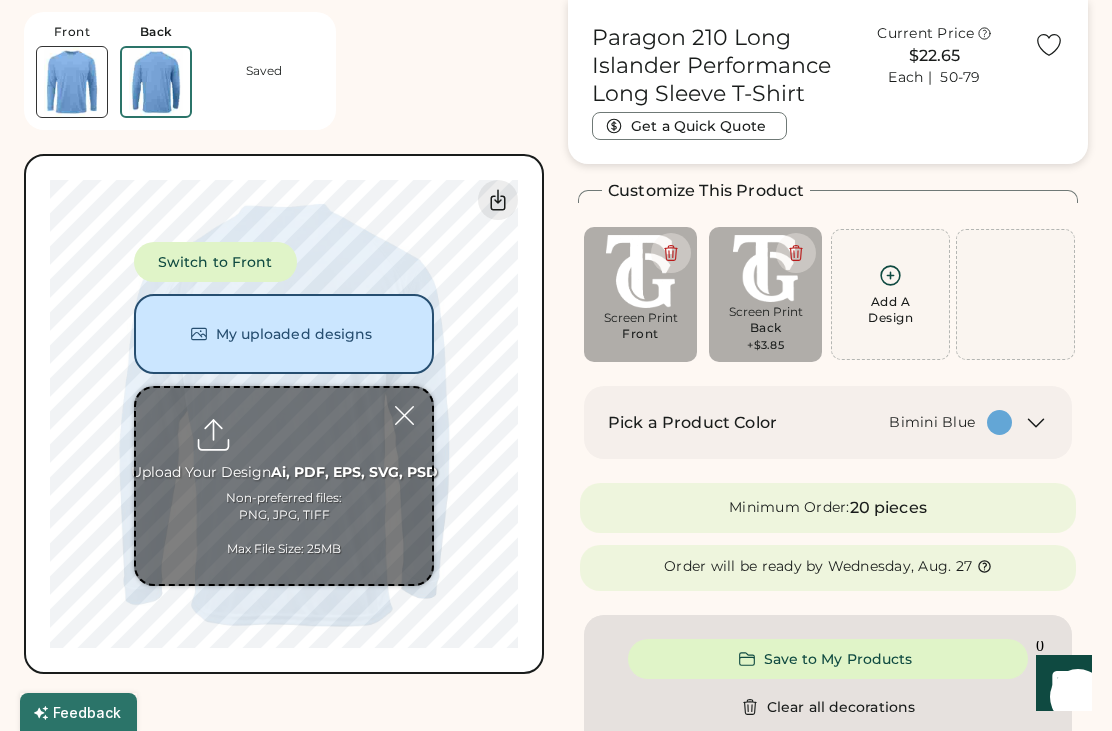 scroll, scrollTop: 84, scrollLeft: 0, axis: vertical 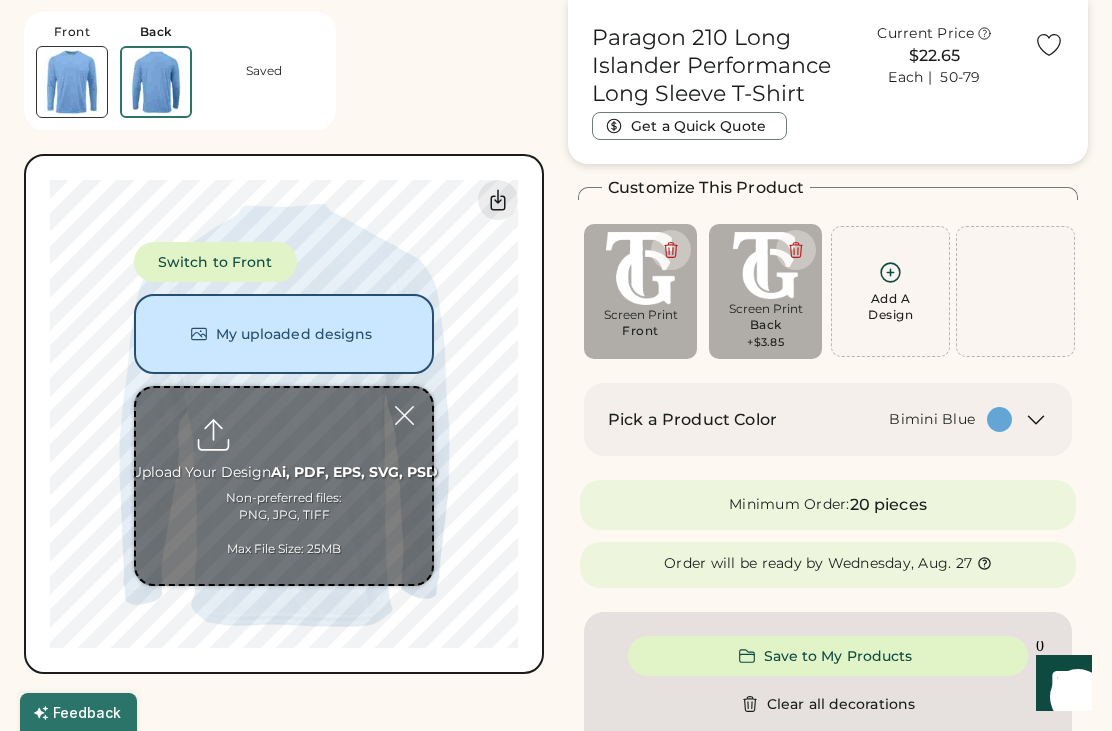 click at bounding box center (284, 486) 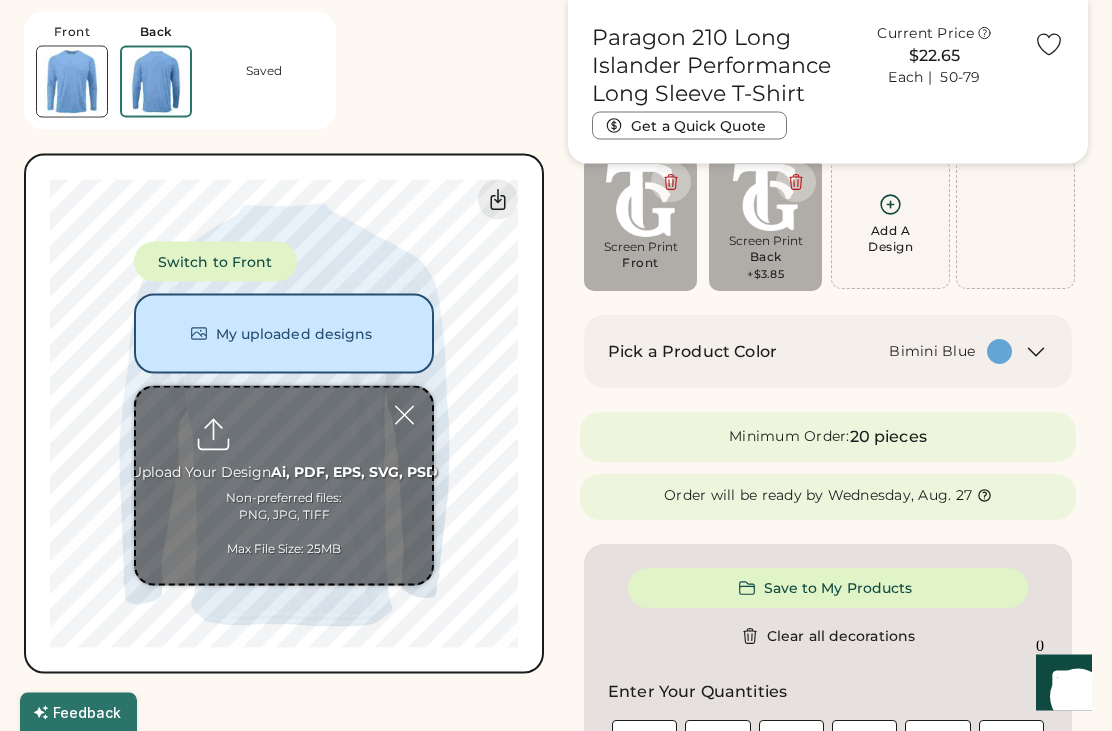 scroll, scrollTop: 150, scrollLeft: 0, axis: vertical 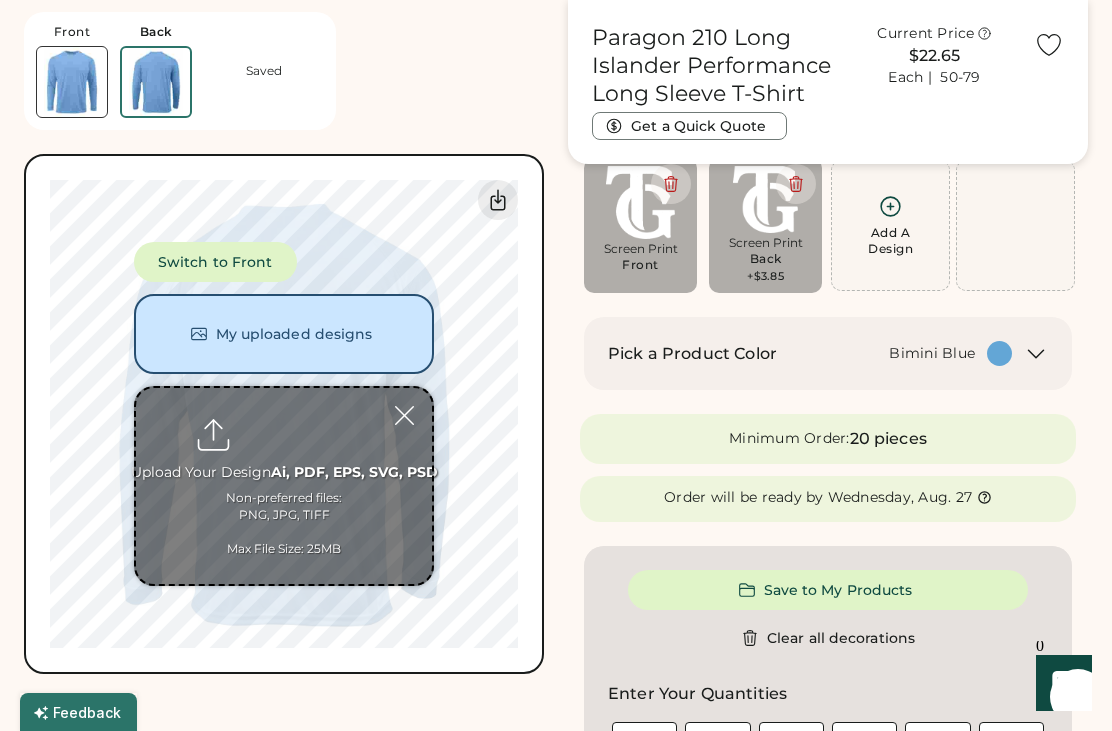 click on "Paragon 210 Long Islander Performance Long Sleeve T-Shirt Current Price $22.65 Each |  50-79       Get a Quick Quote Front Back Saved Switch to back Upload new design
SVG, Ai, PDF, EPS, PSD Non-preferred files:
PNG, JPG, TIFF Max File Size: 25MB    Guidelines are approximate; our team will confirm the correct placement. Switch to Front    My uploaded designs Upload Your Design
Ai, PDF, EPS, SVG, PSD Non-preferred files:
PNG, JPG, TIFF Max File Size: 25MB 0% 0%    Guidelines are approximate; our team will confirm the correct placement." at bounding box center [284, 821] 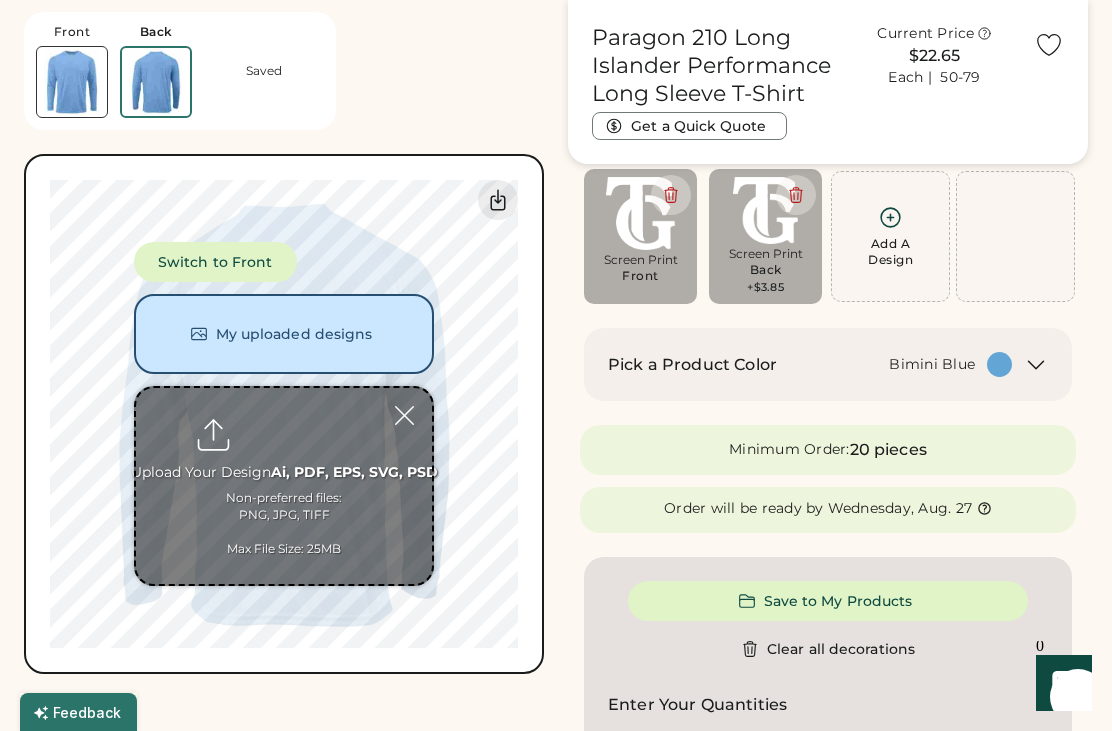 scroll, scrollTop: 112, scrollLeft: 0, axis: vertical 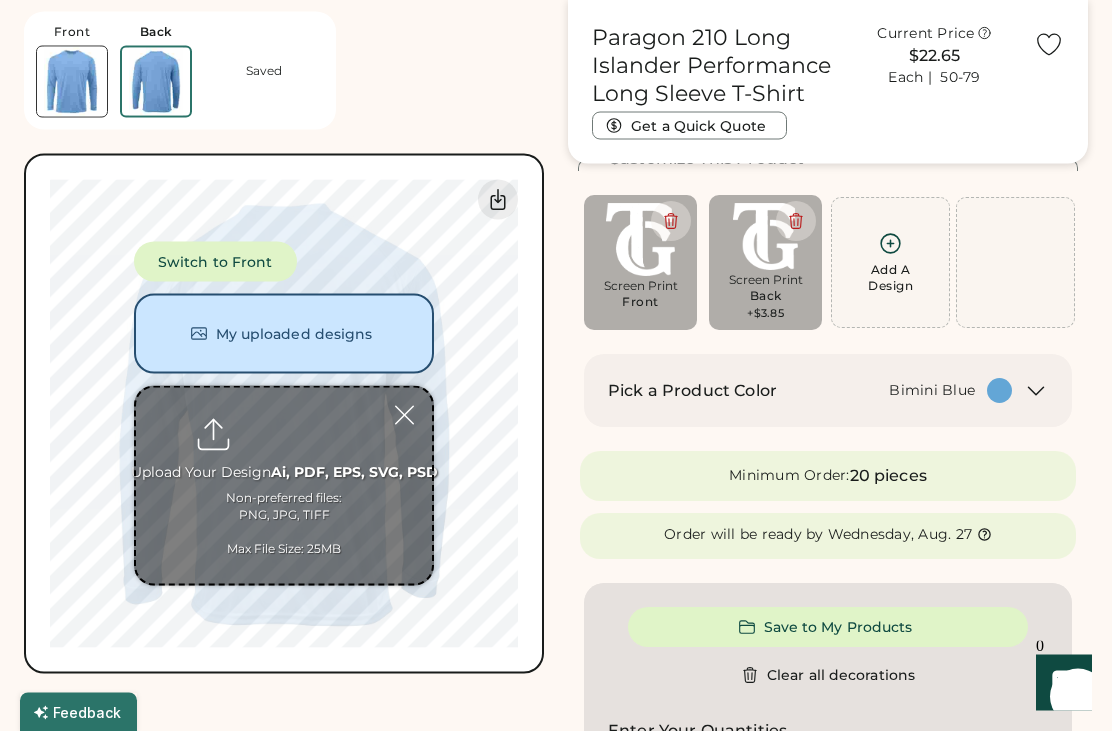 click at bounding box center (404, 415) 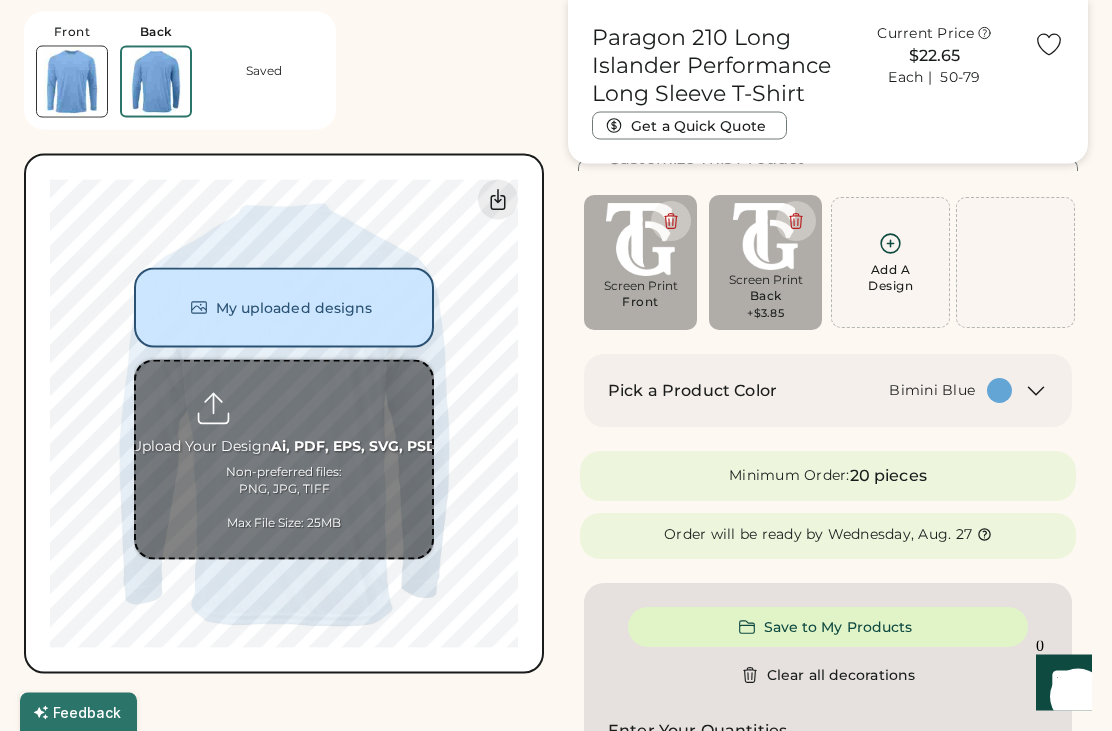 scroll, scrollTop: 113, scrollLeft: 0, axis: vertical 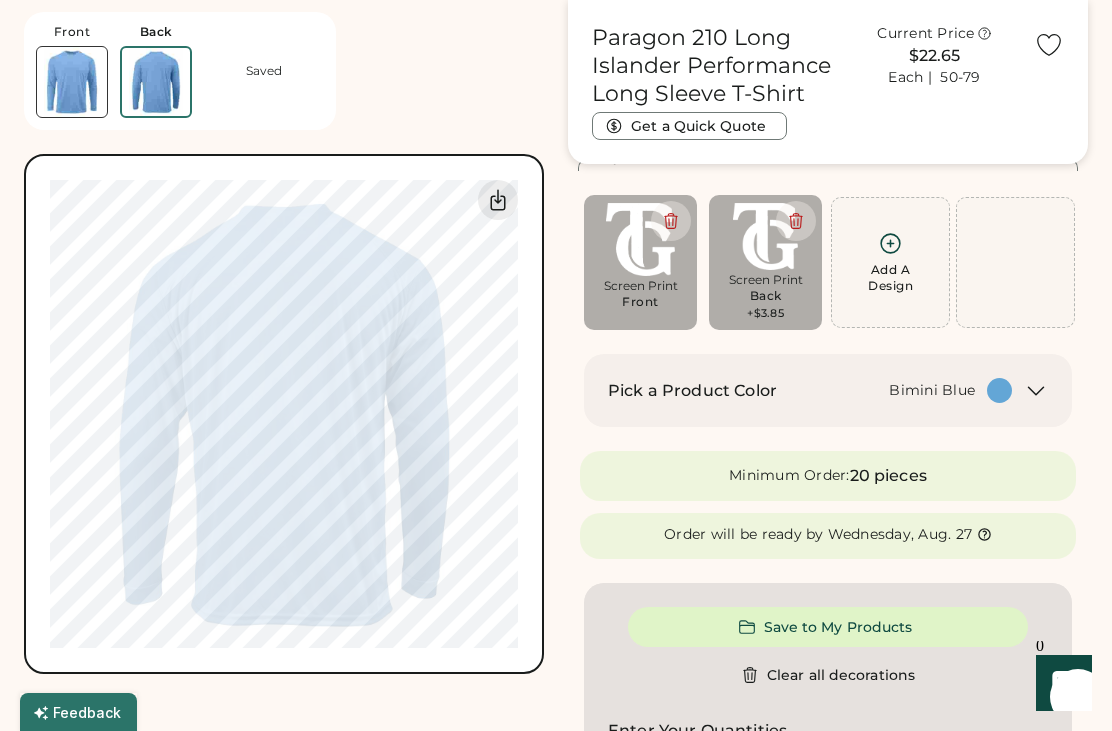 click at bounding box center (72, 82) 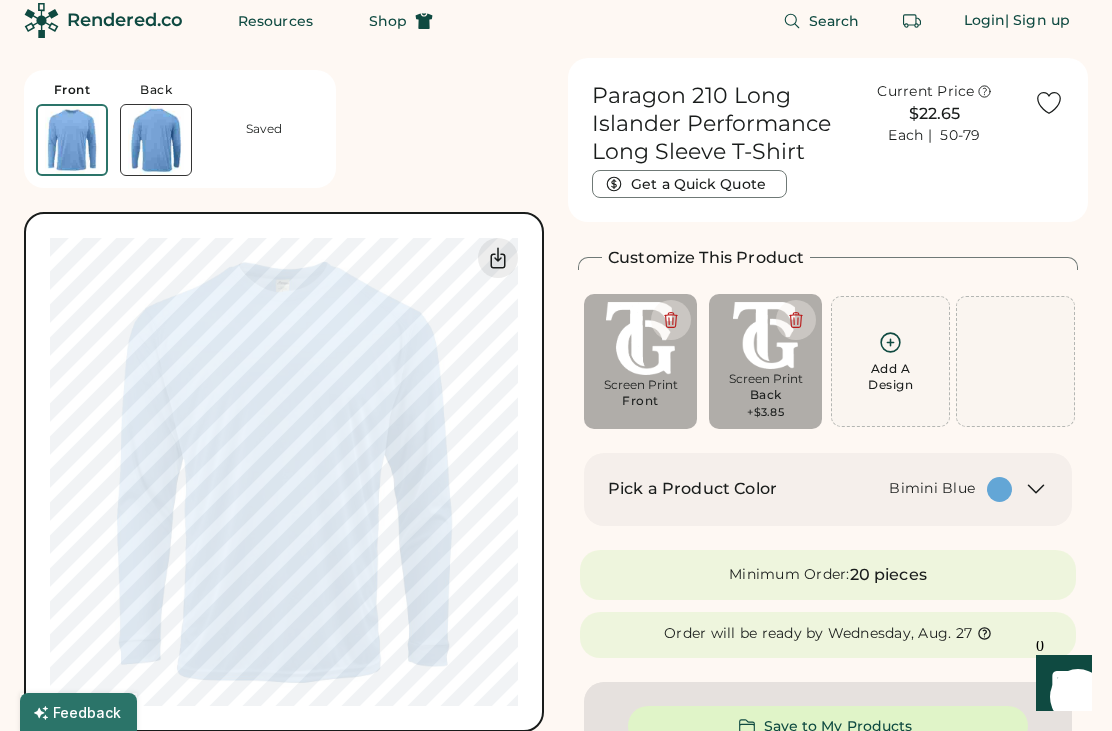 scroll, scrollTop: 1, scrollLeft: 0, axis: vertical 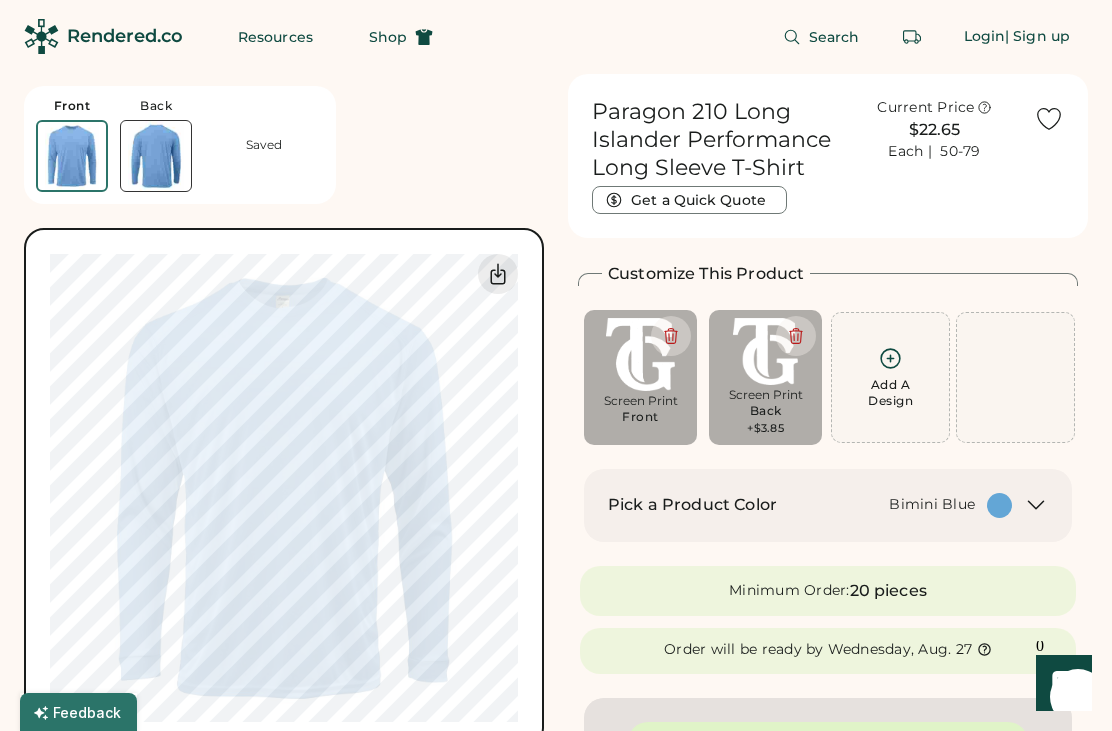 click at bounding box center [156, 156] 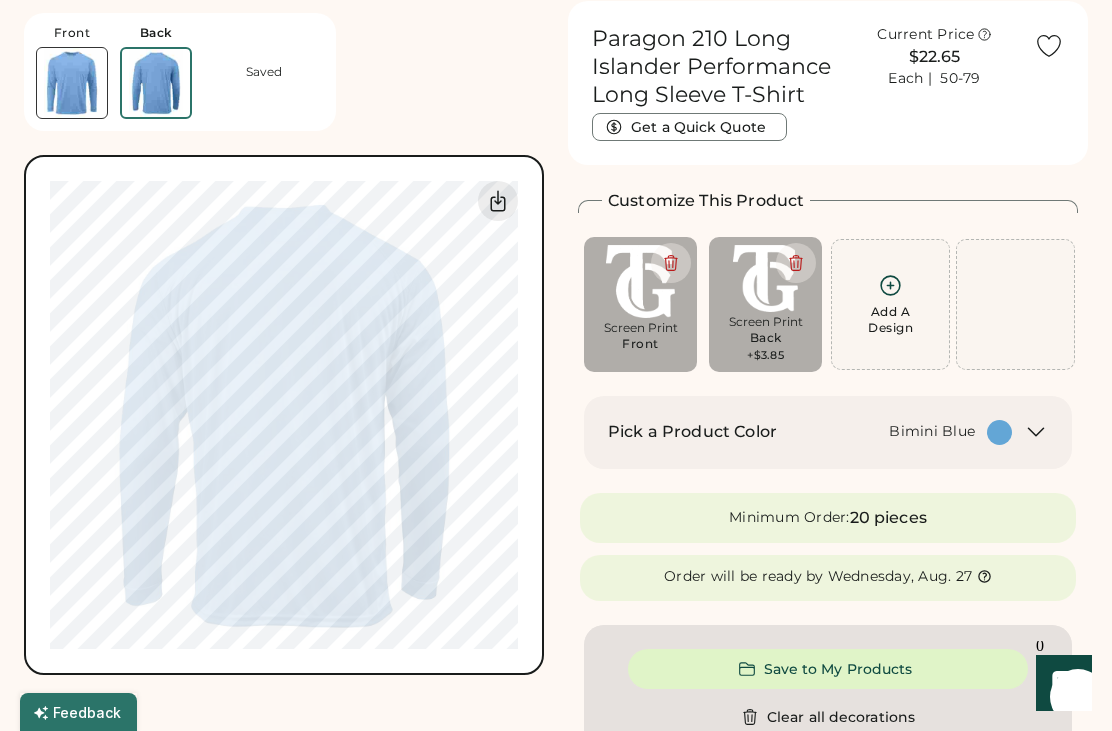 scroll, scrollTop: 75, scrollLeft: 0, axis: vertical 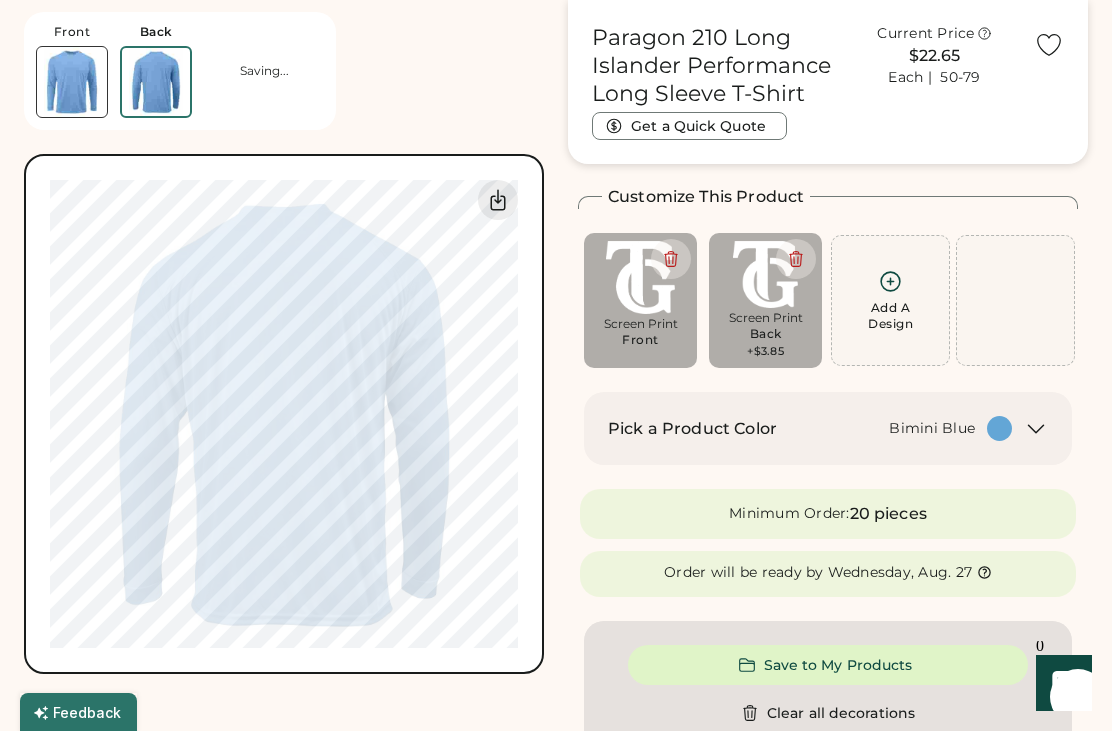 click at bounding box center (72, 82) 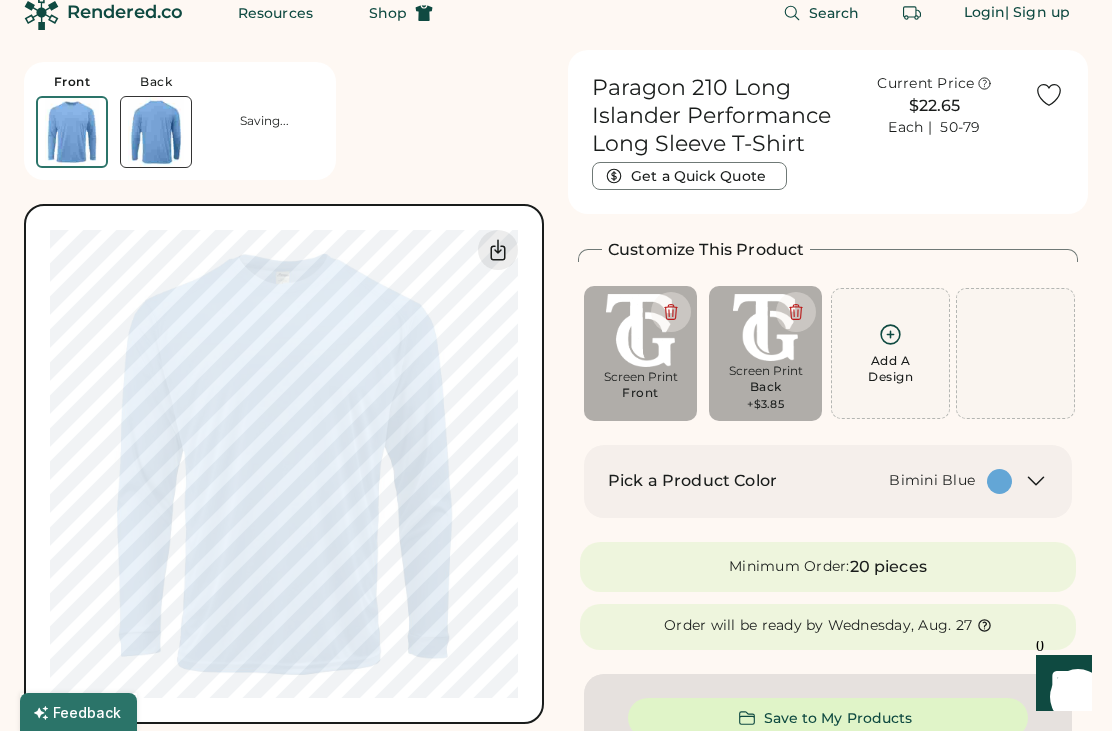 scroll, scrollTop: 17, scrollLeft: 0, axis: vertical 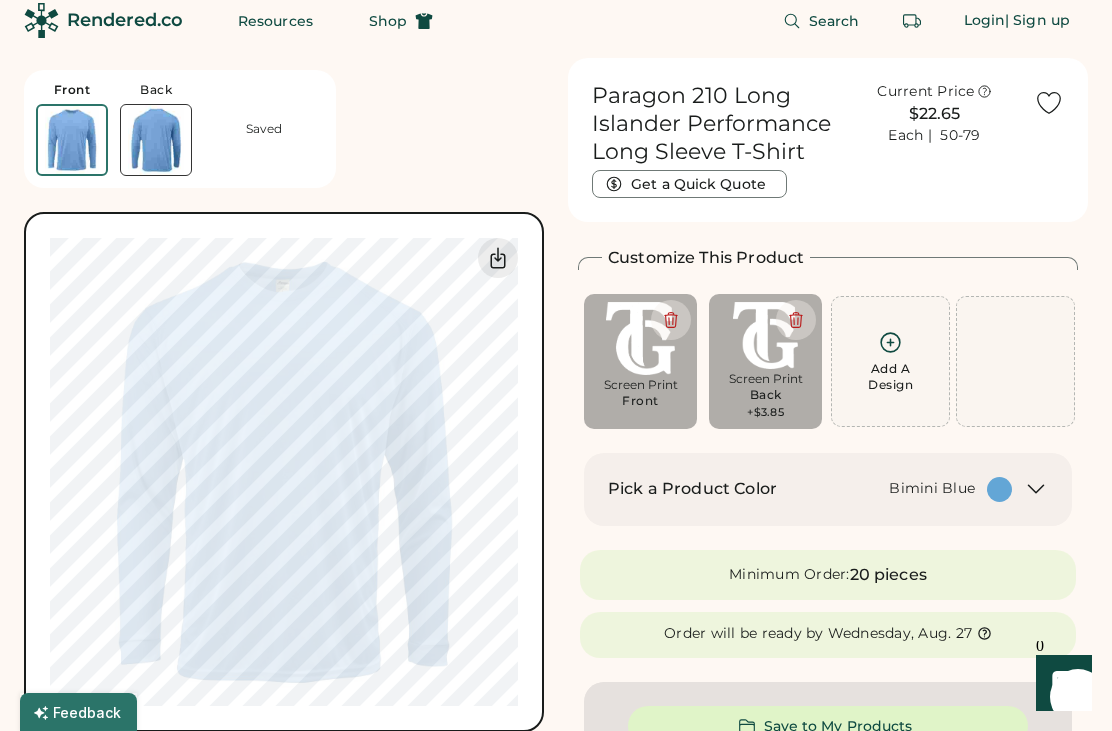 click at bounding box center (156, 140) 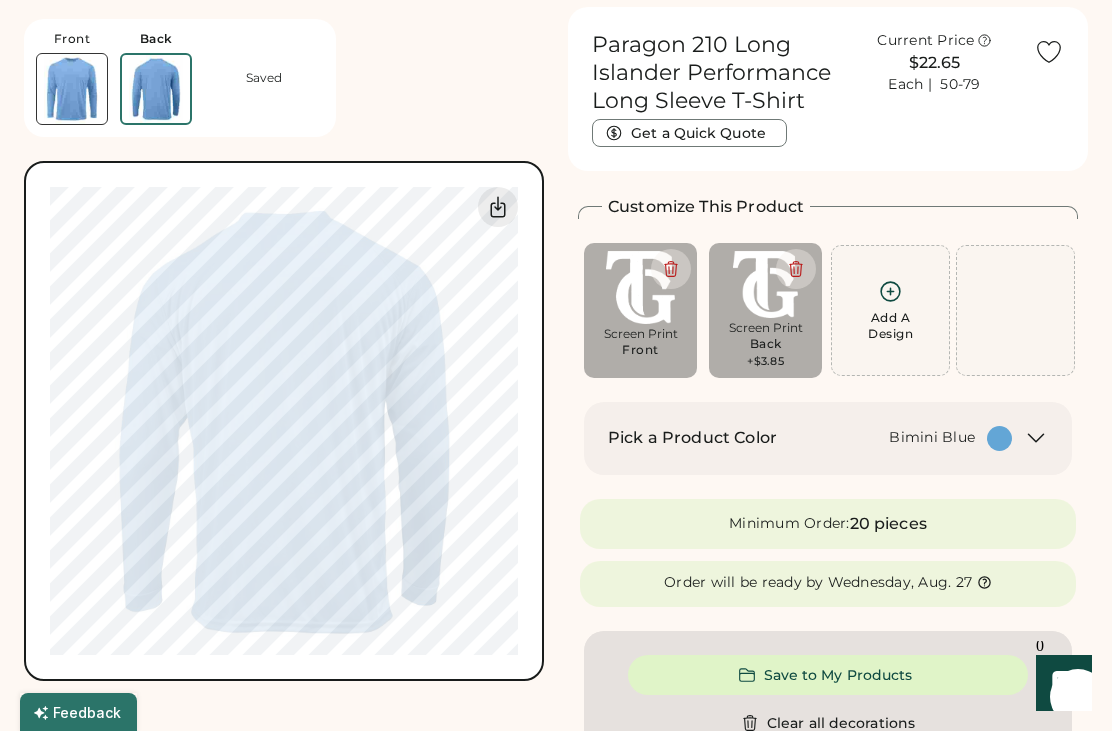 scroll, scrollTop: 75, scrollLeft: 0, axis: vertical 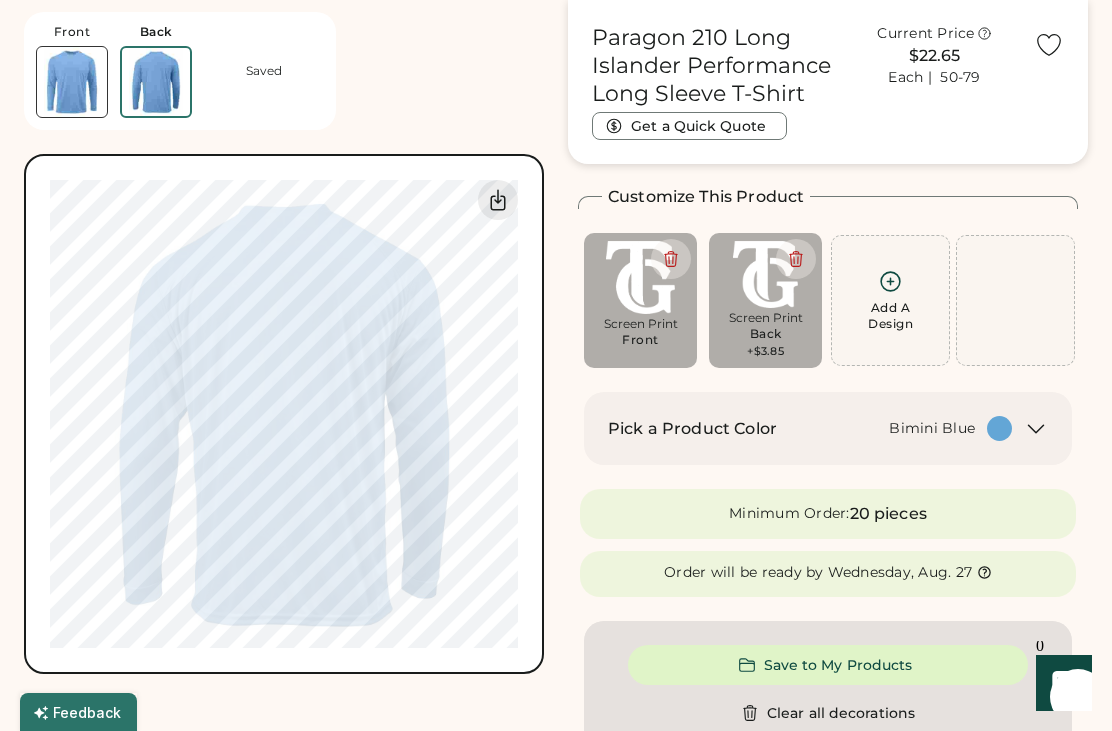 type on "****" 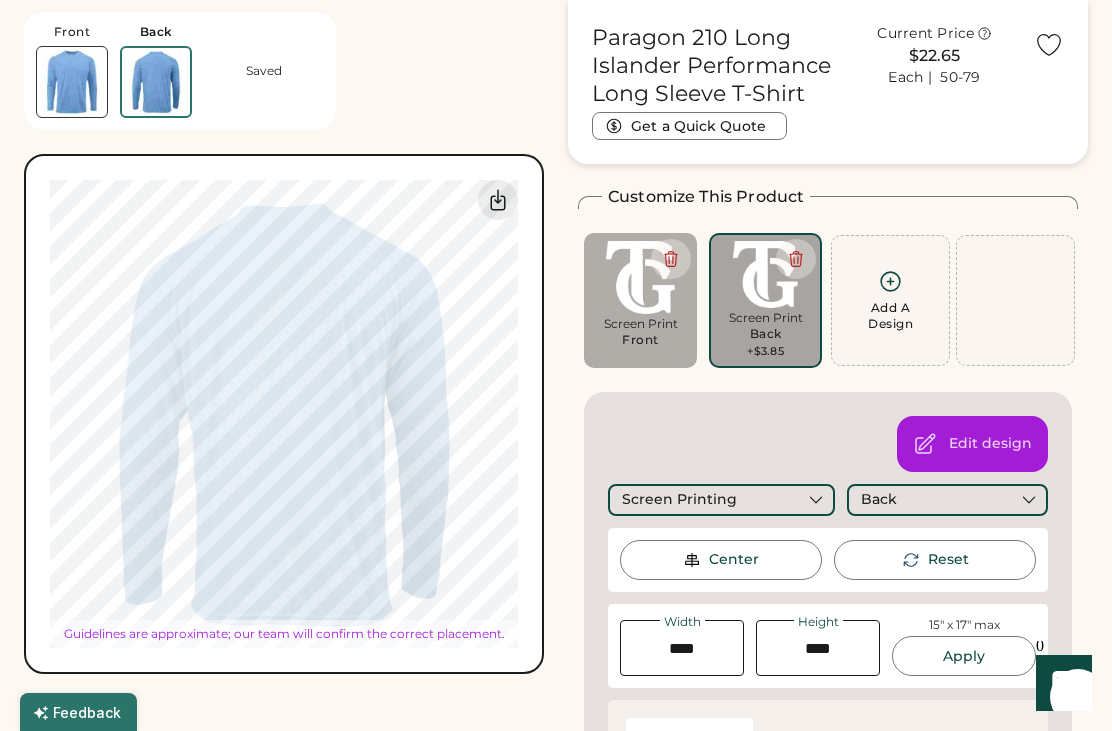 type on "****" 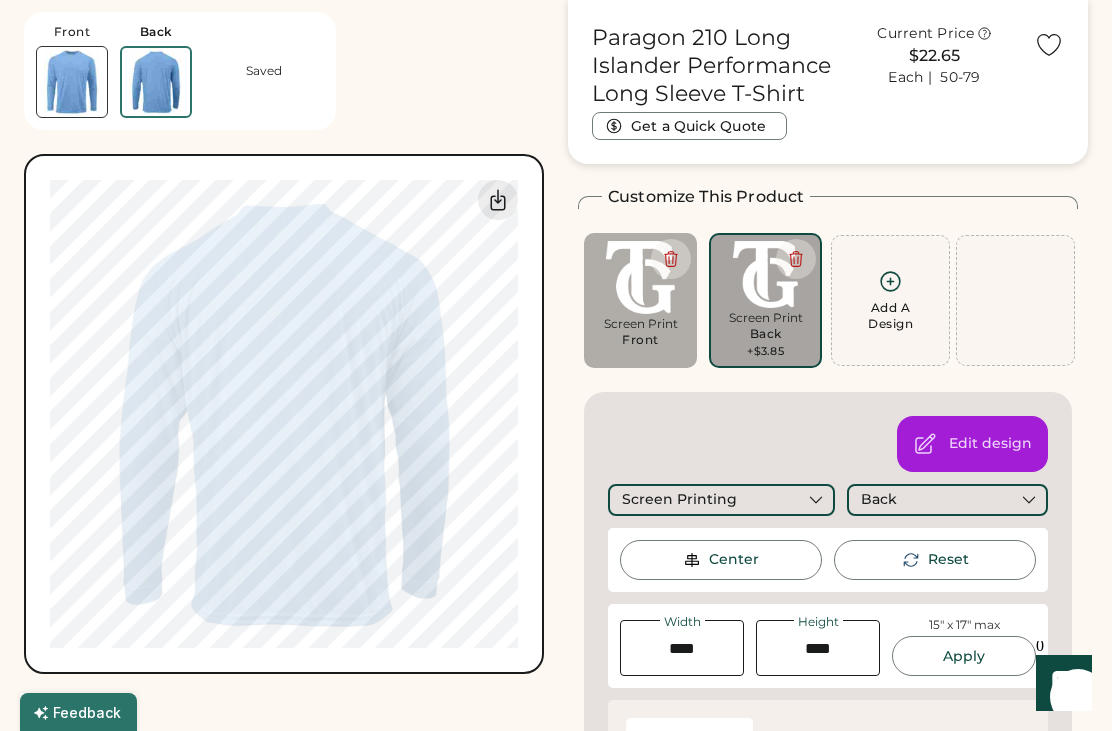 type on "****" 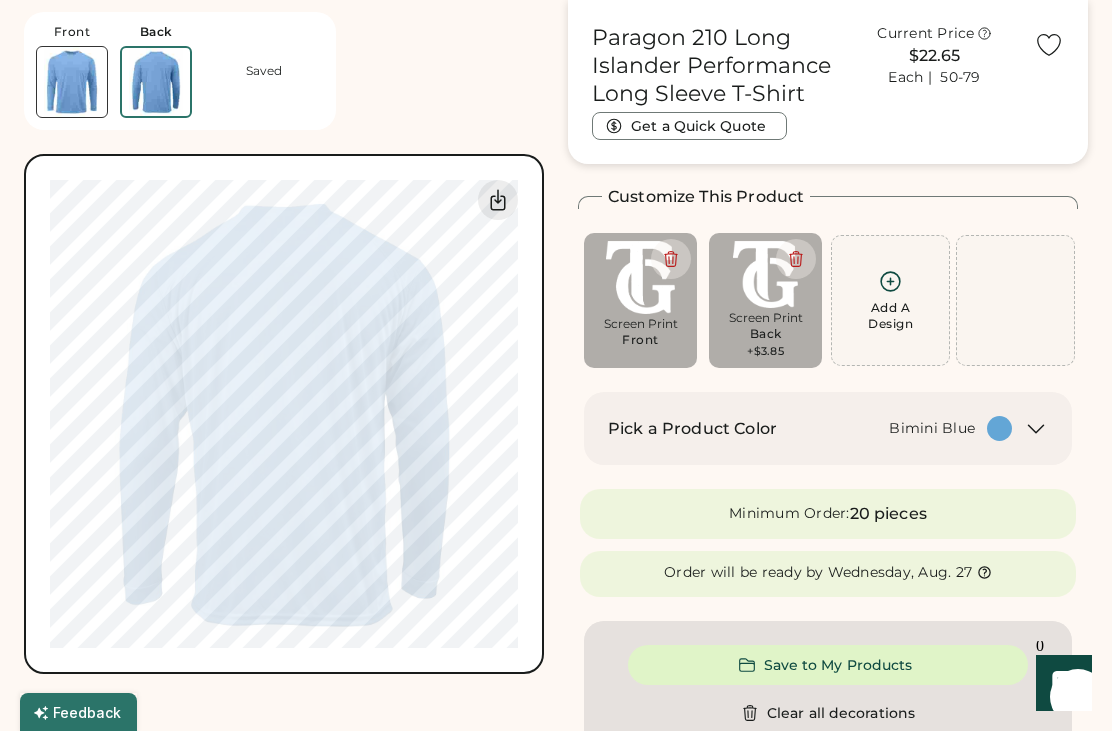 type on "****" 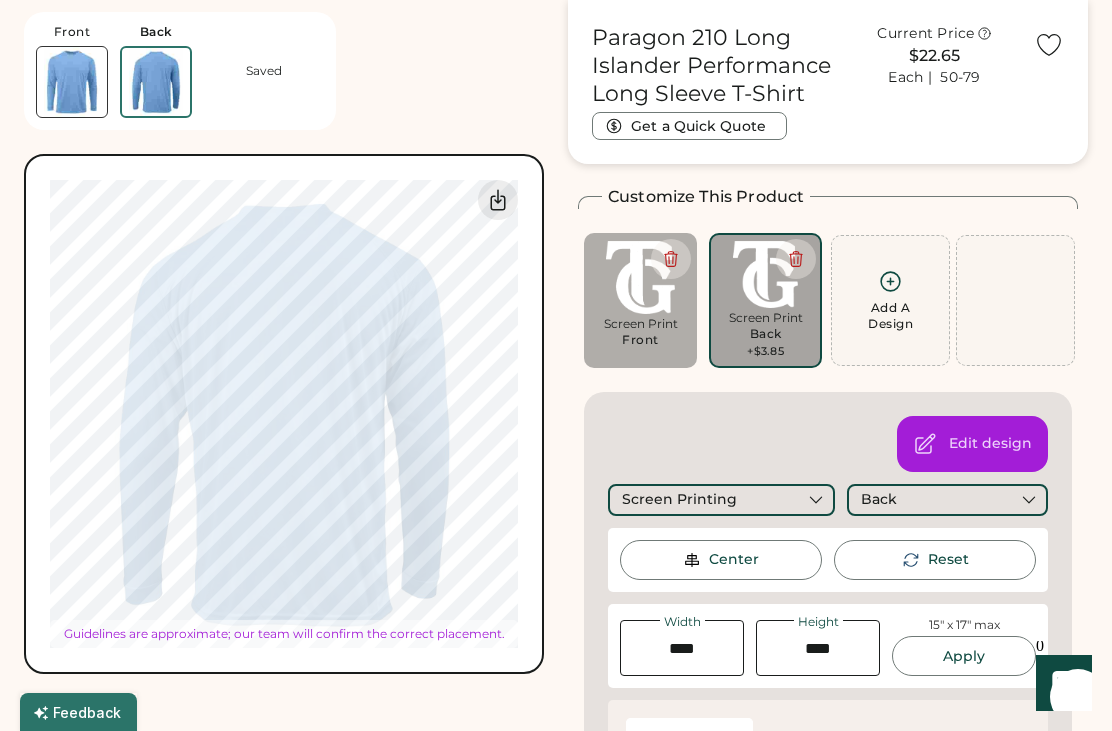 type on "****" 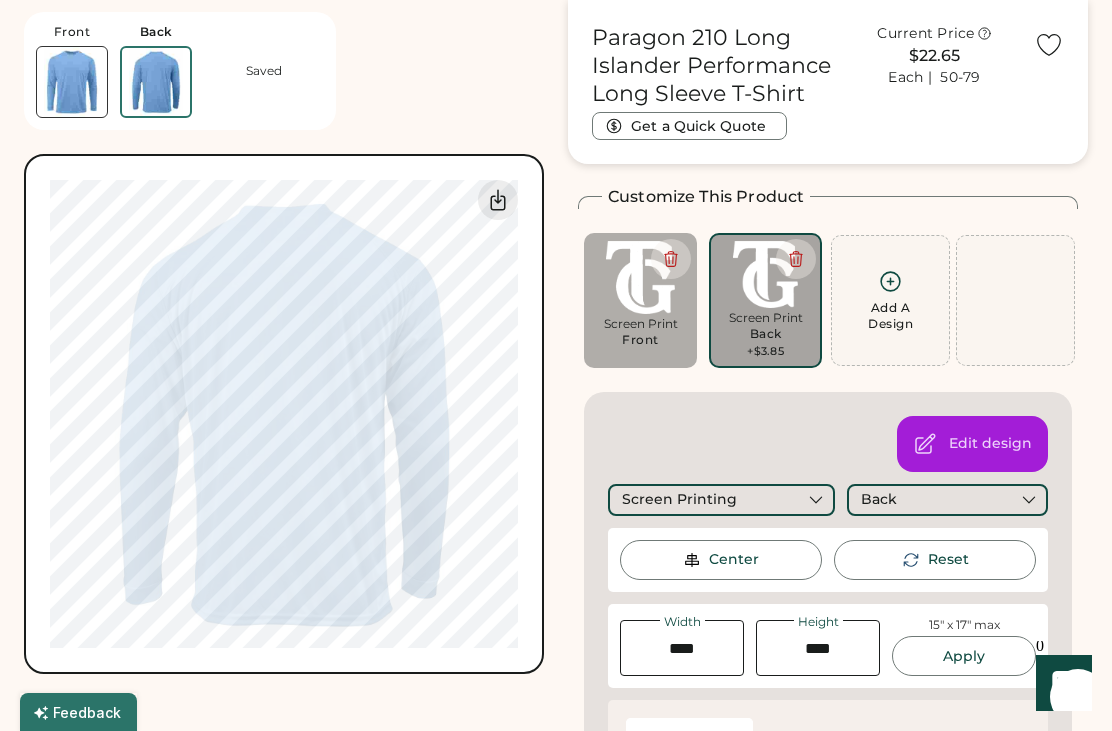 click at bounding box center (1015, 300) 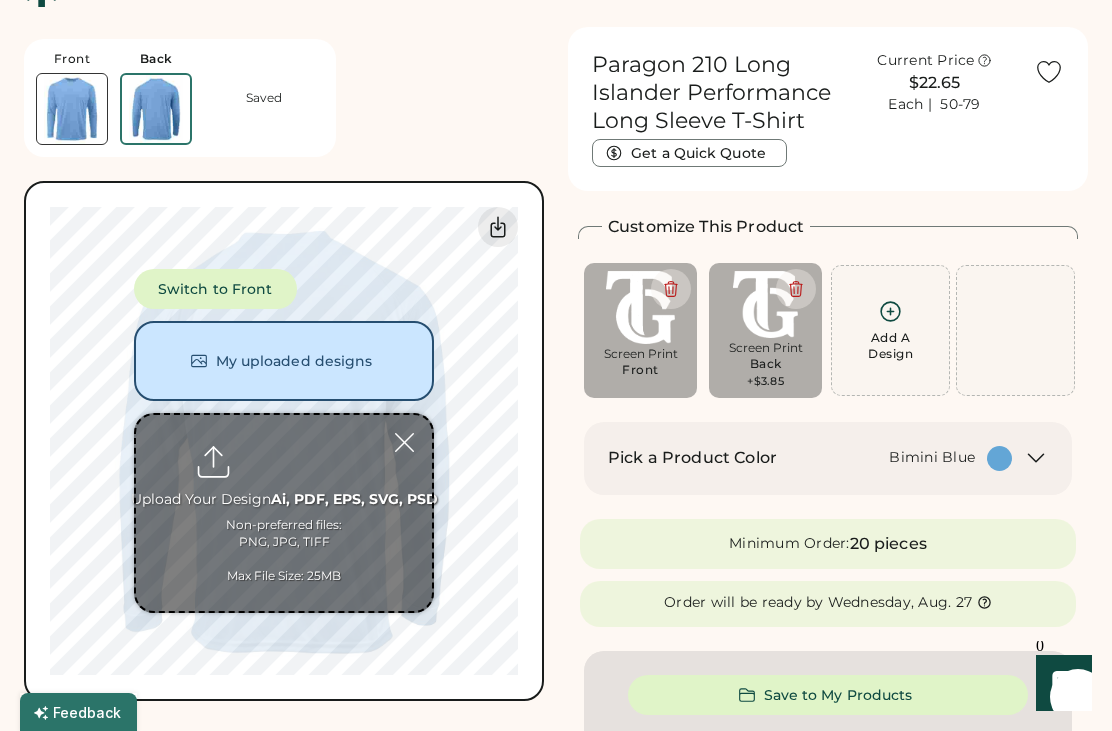 scroll, scrollTop: 50, scrollLeft: 0, axis: vertical 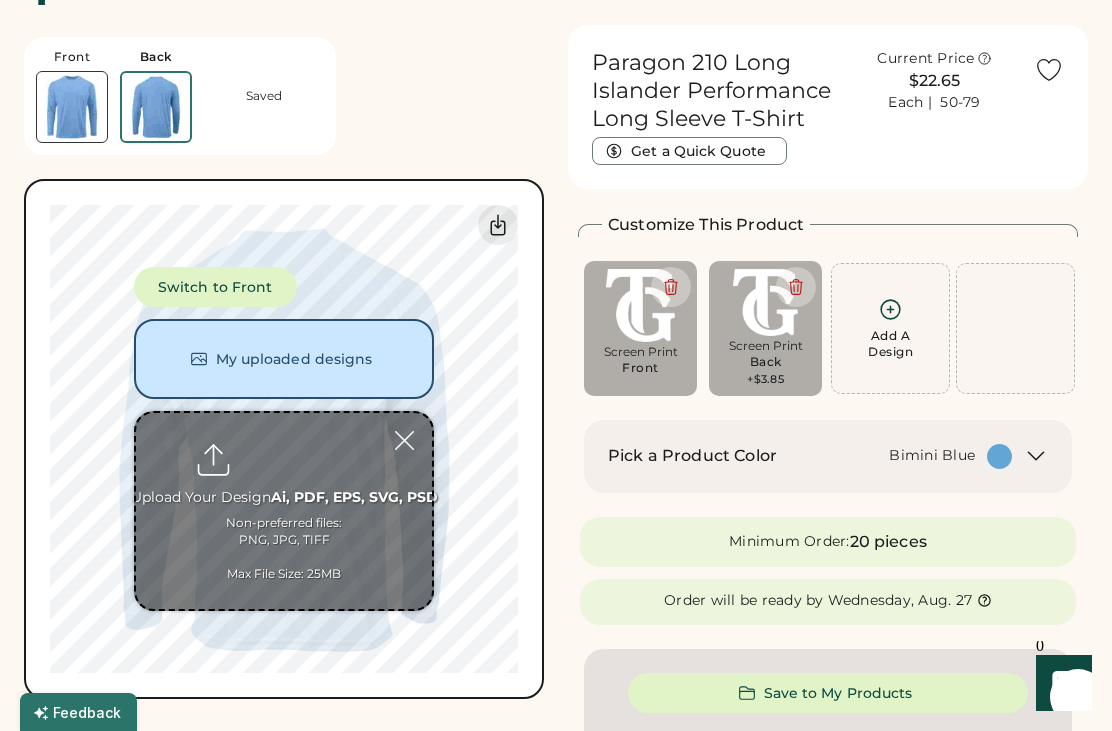 click on "My uploaded designs" at bounding box center [284, 359] 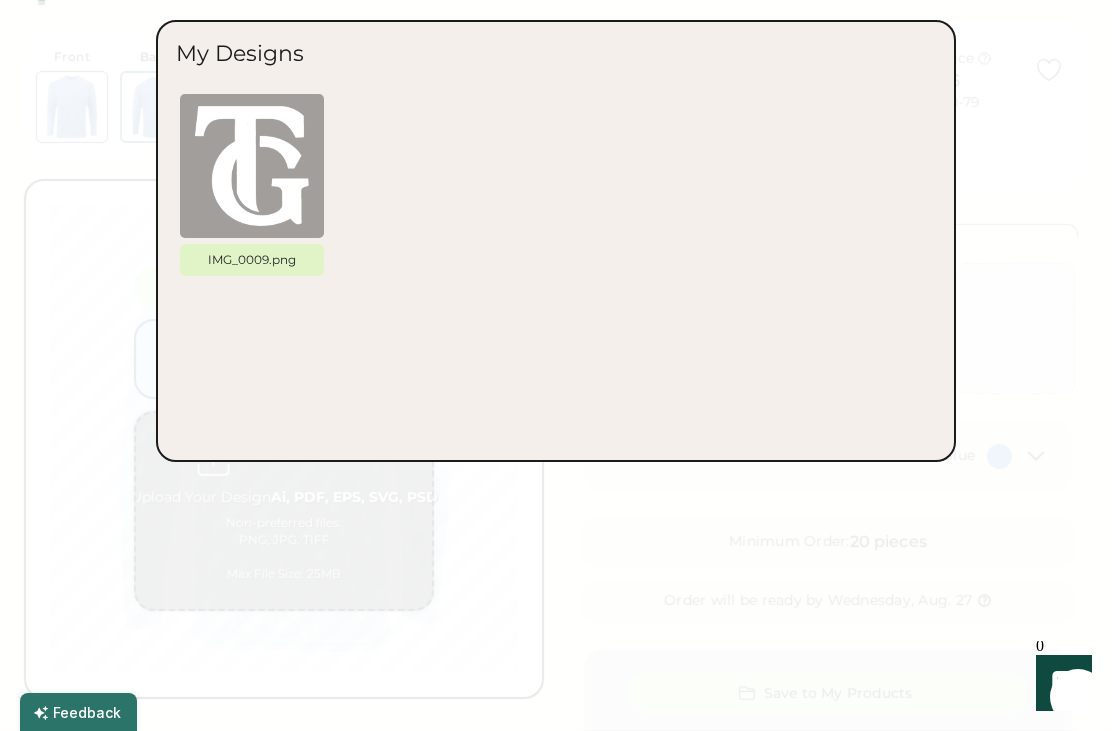 click at bounding box center [556, 365] 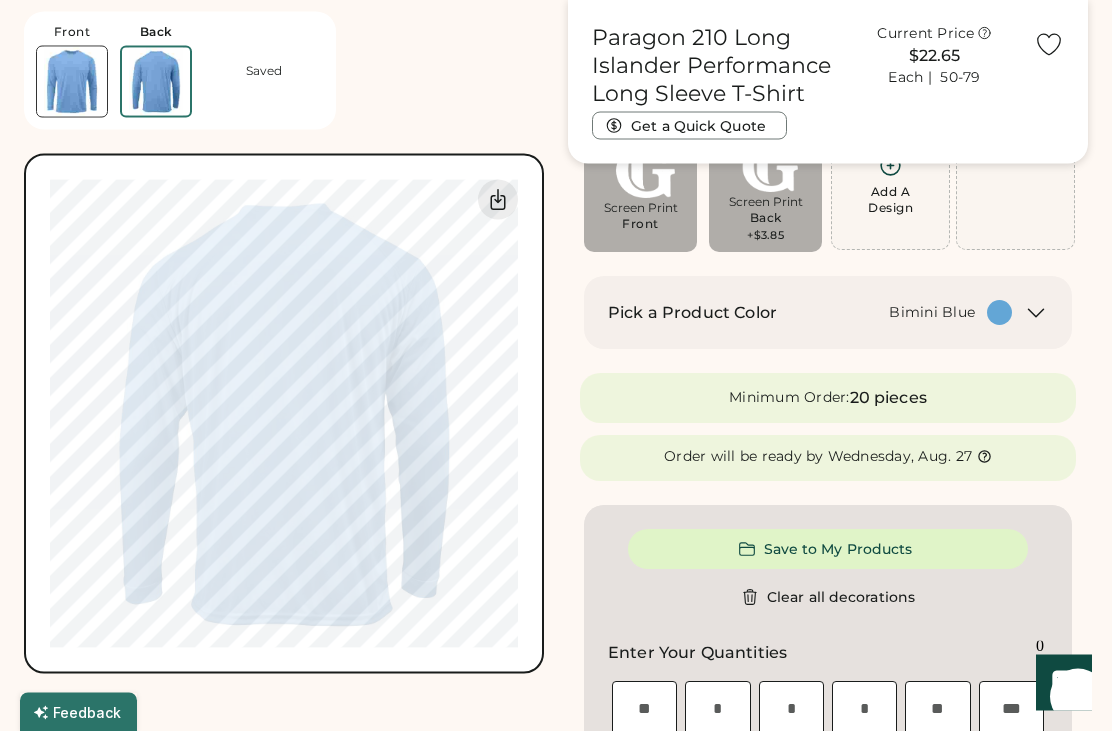 scroll, scrollTop: 189, scrollLeft: 0, axis: vertical 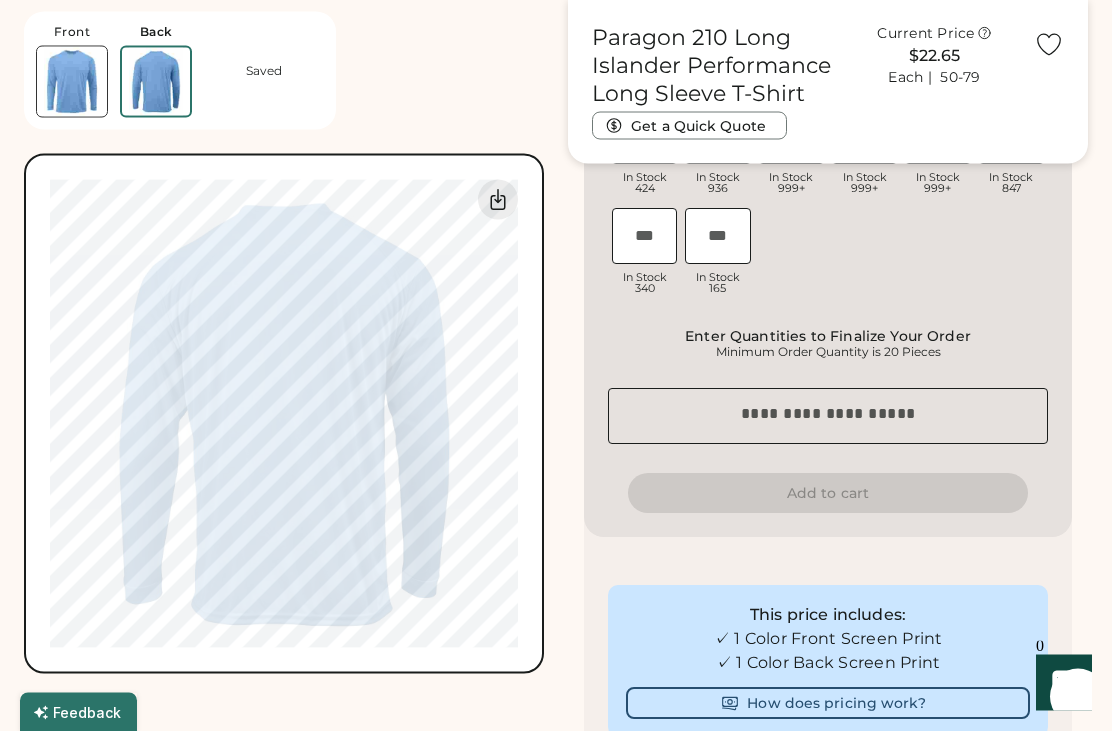 click at bounding box center (828, 417) 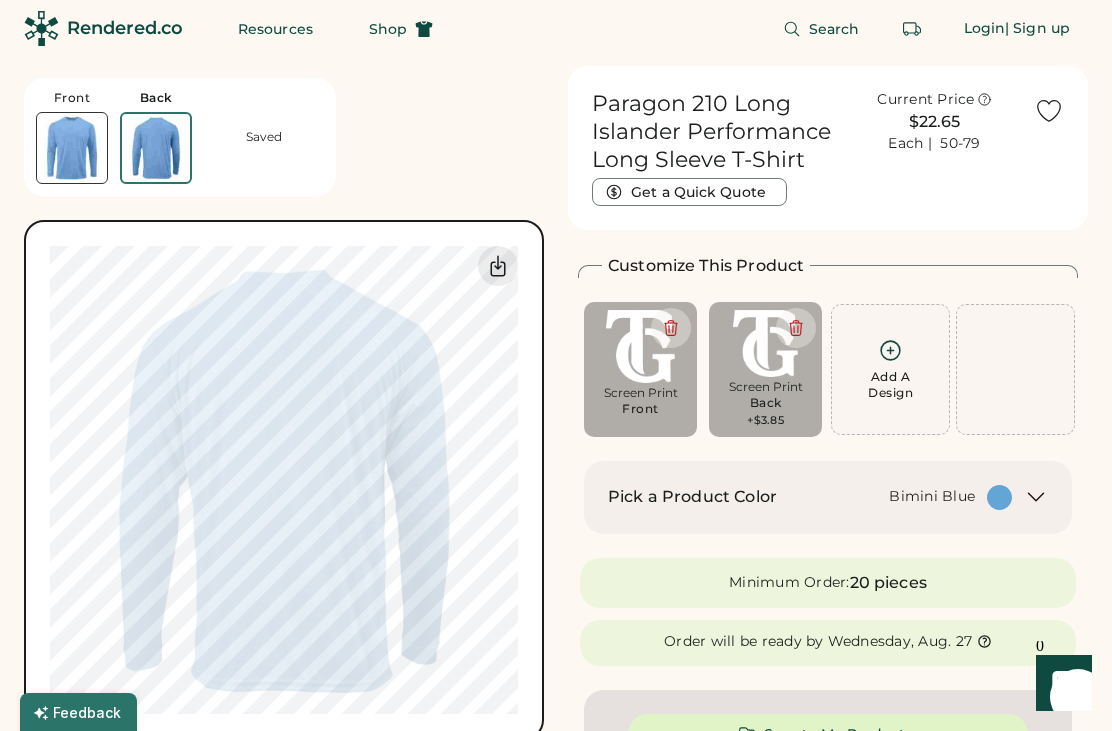 scroll, scrollTop: 0, scrollLeft: 0, axis: both 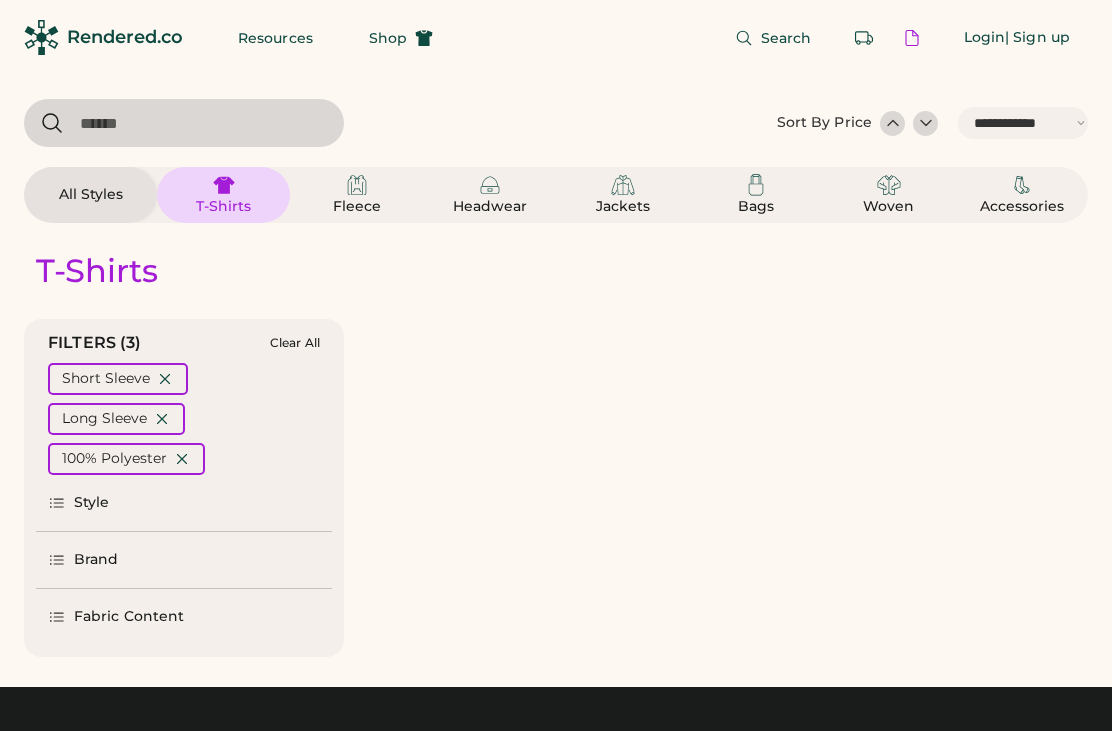 select on "*****" 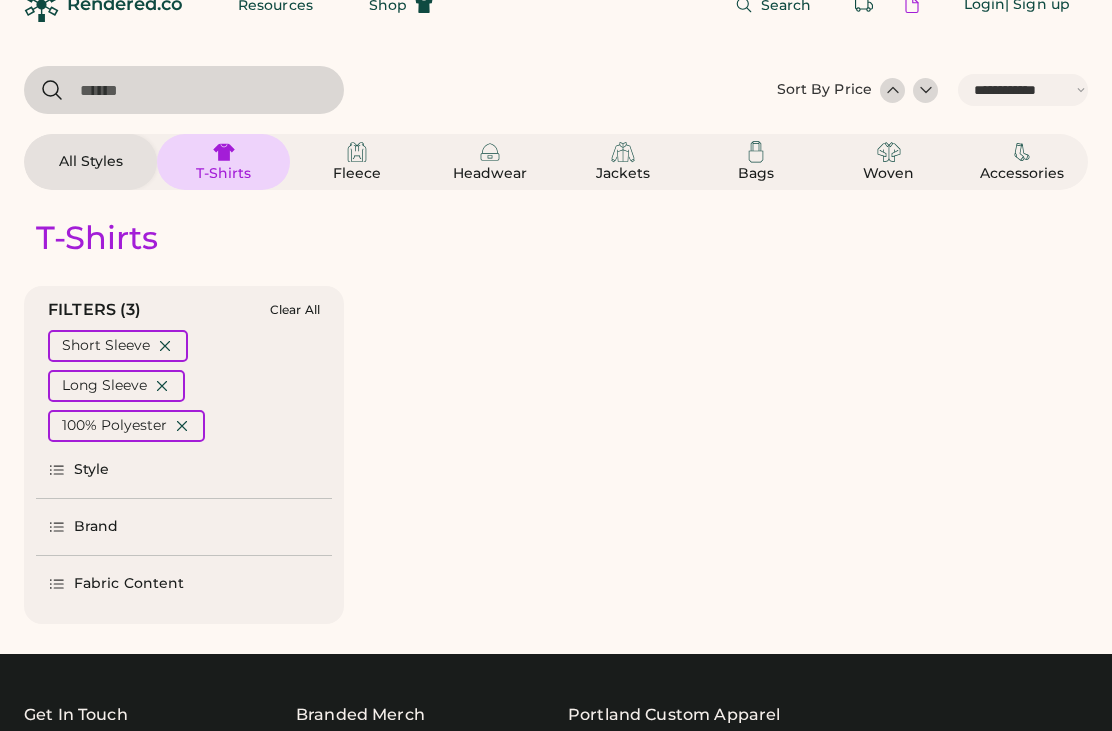 select on "*" 